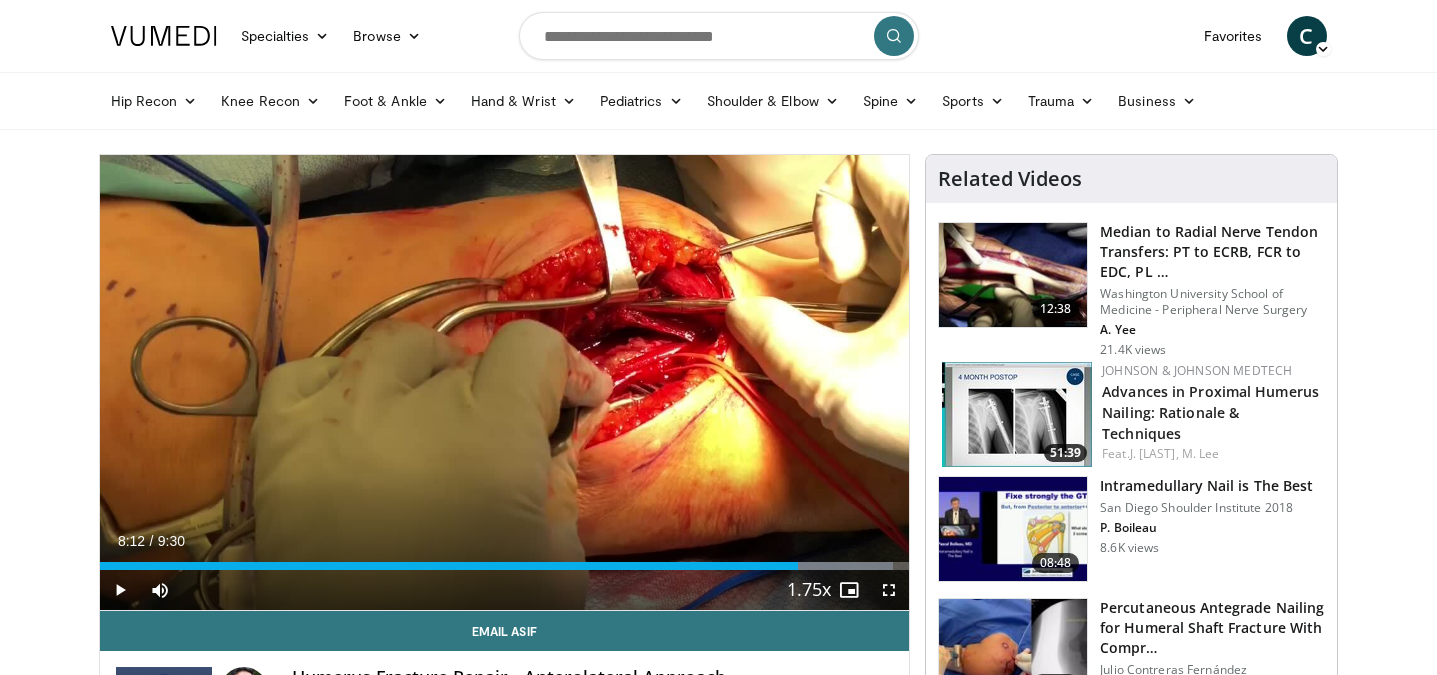 scroll, scrollTop: 135, scrollLeft: 0, axis: vertical 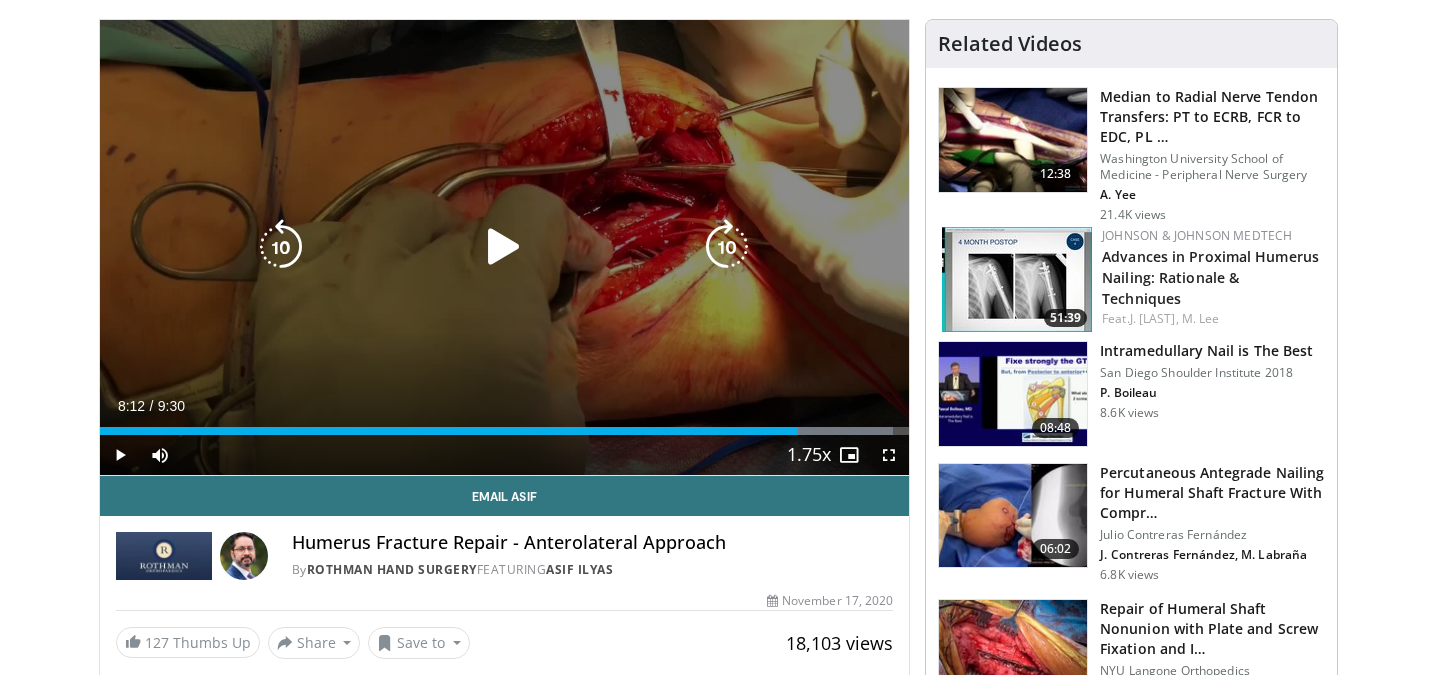 click at bounding box center [504, 247] 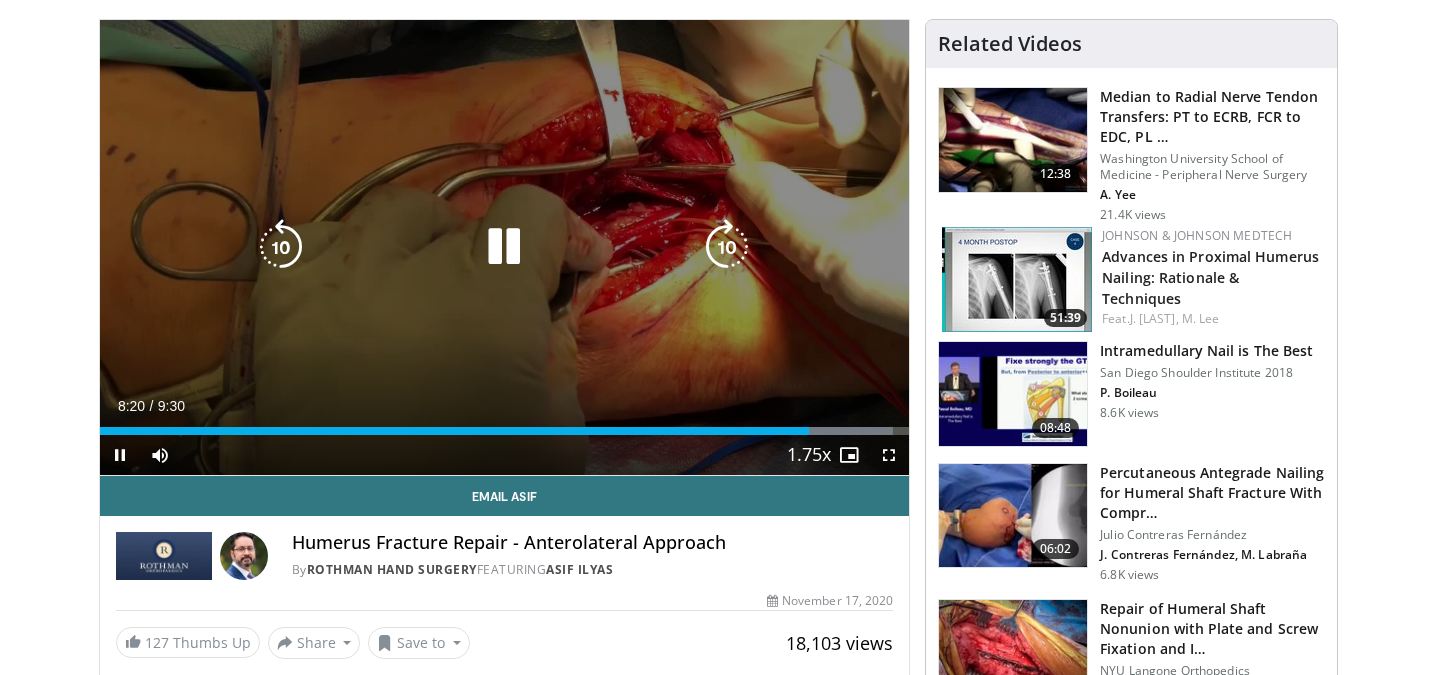 click at bounding box center [281, 247] 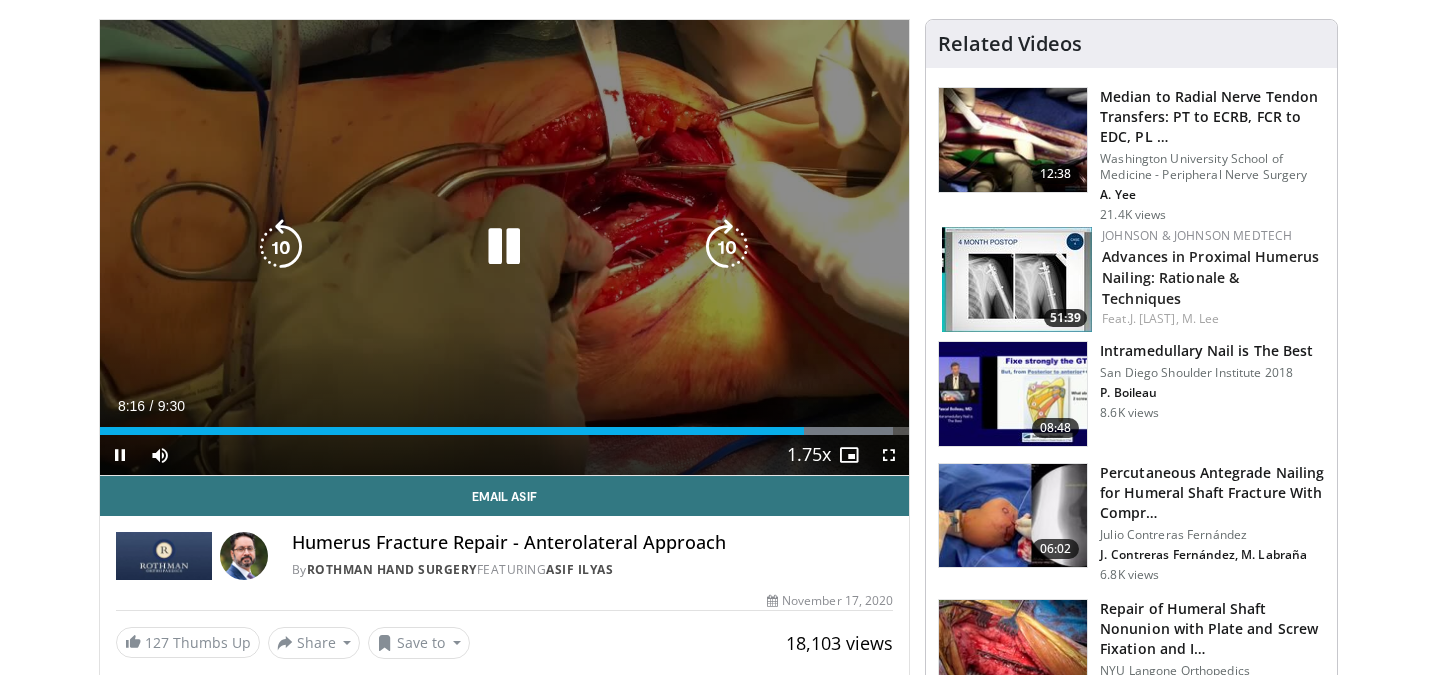 click at bounding box center (504, 247) 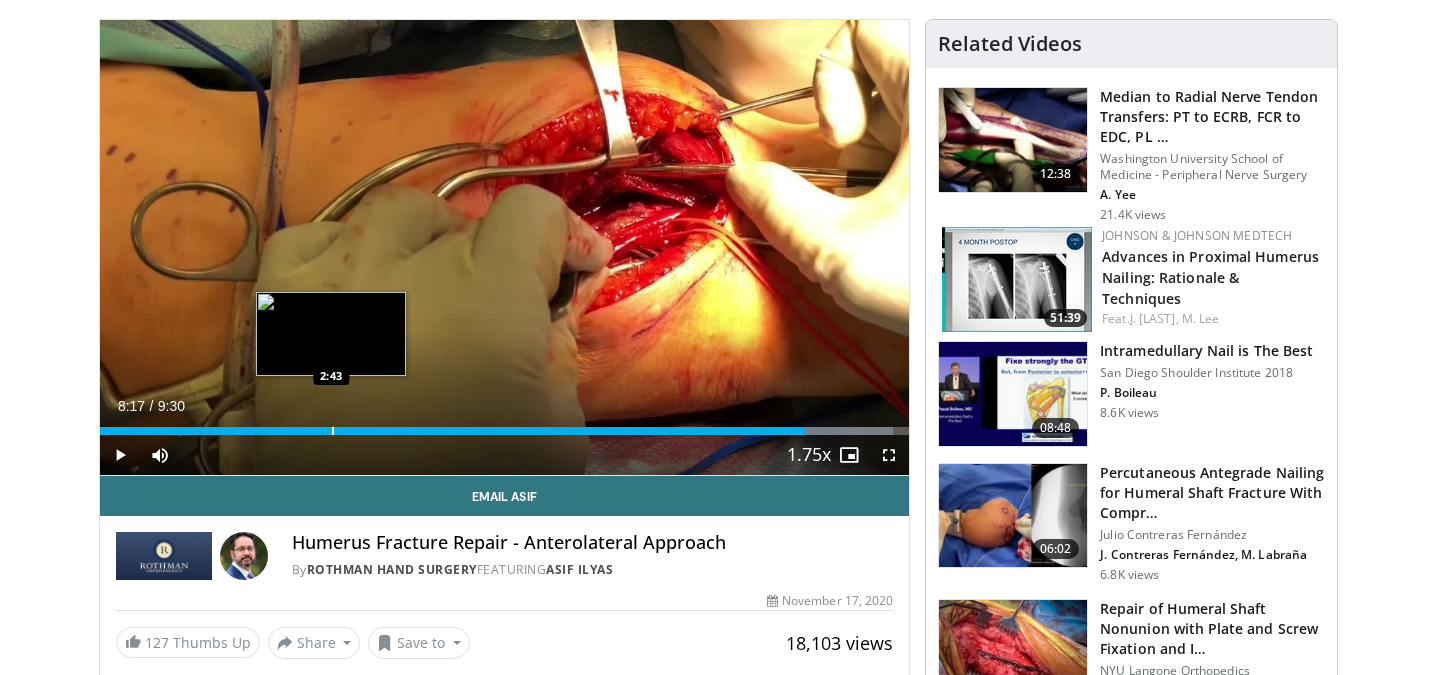 click at bounding box center [333, 431] 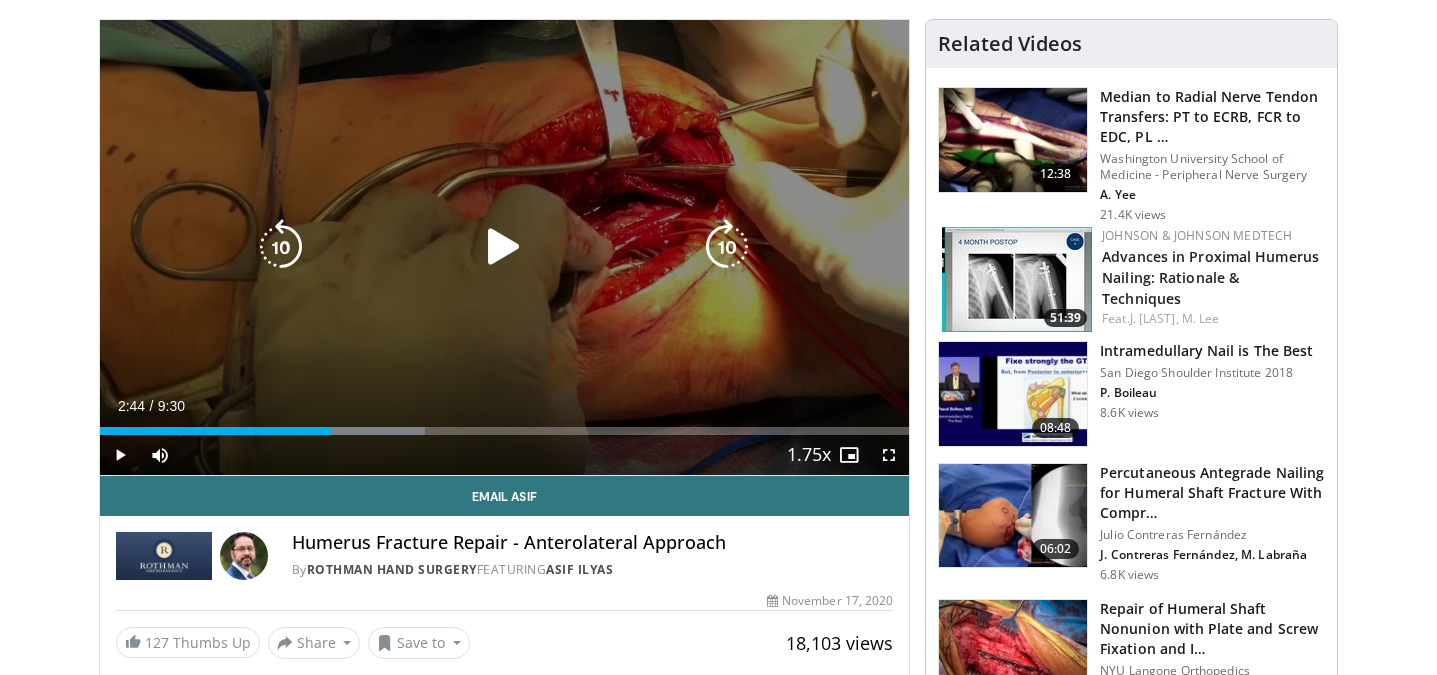 click at bounding box center [504, 247] 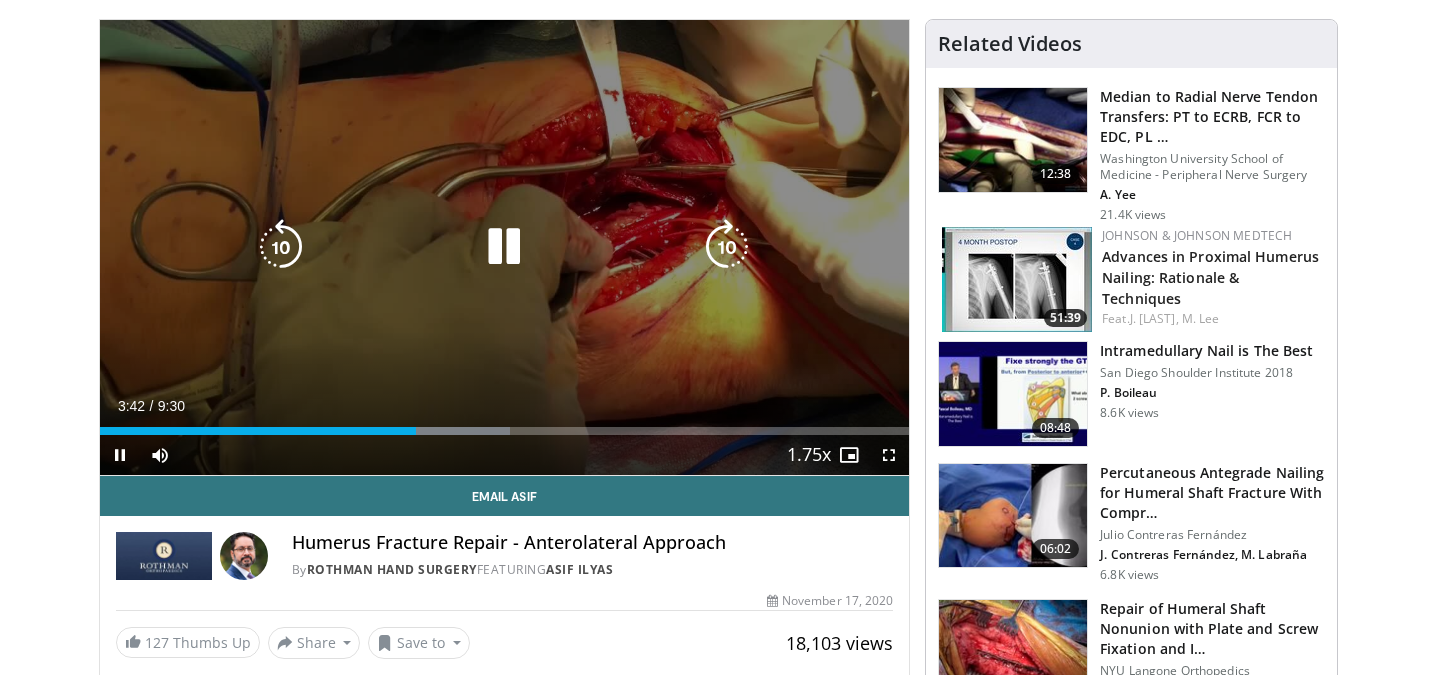 click at bounding box center (504, 247) 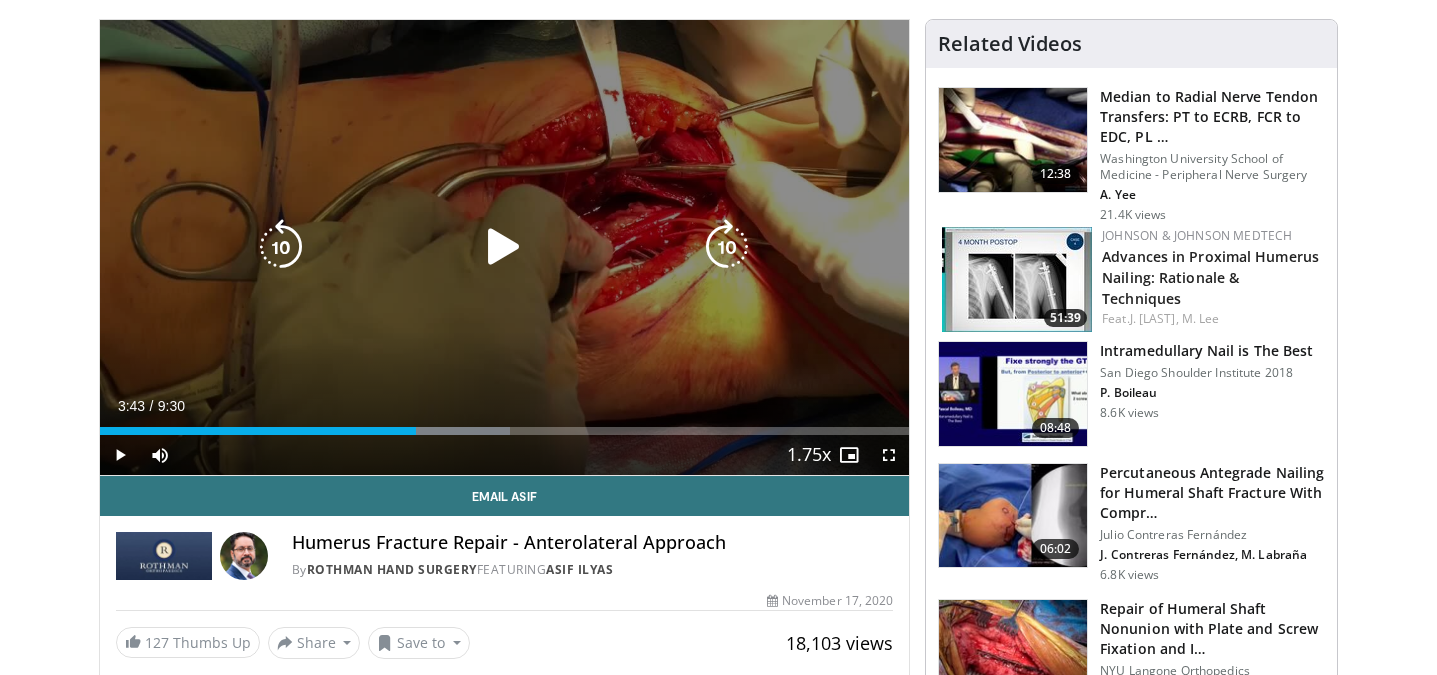click at bounding box center (504, 247) 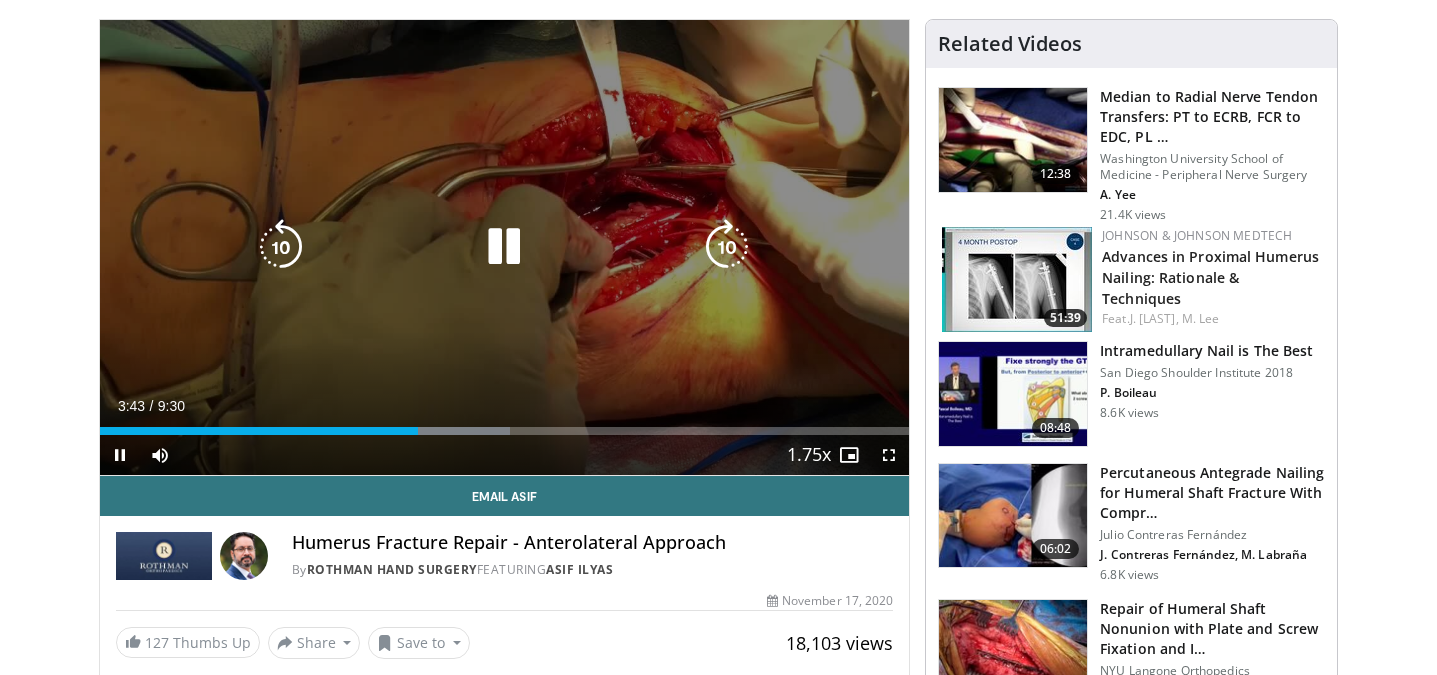 click at bounding box center [504, 247] 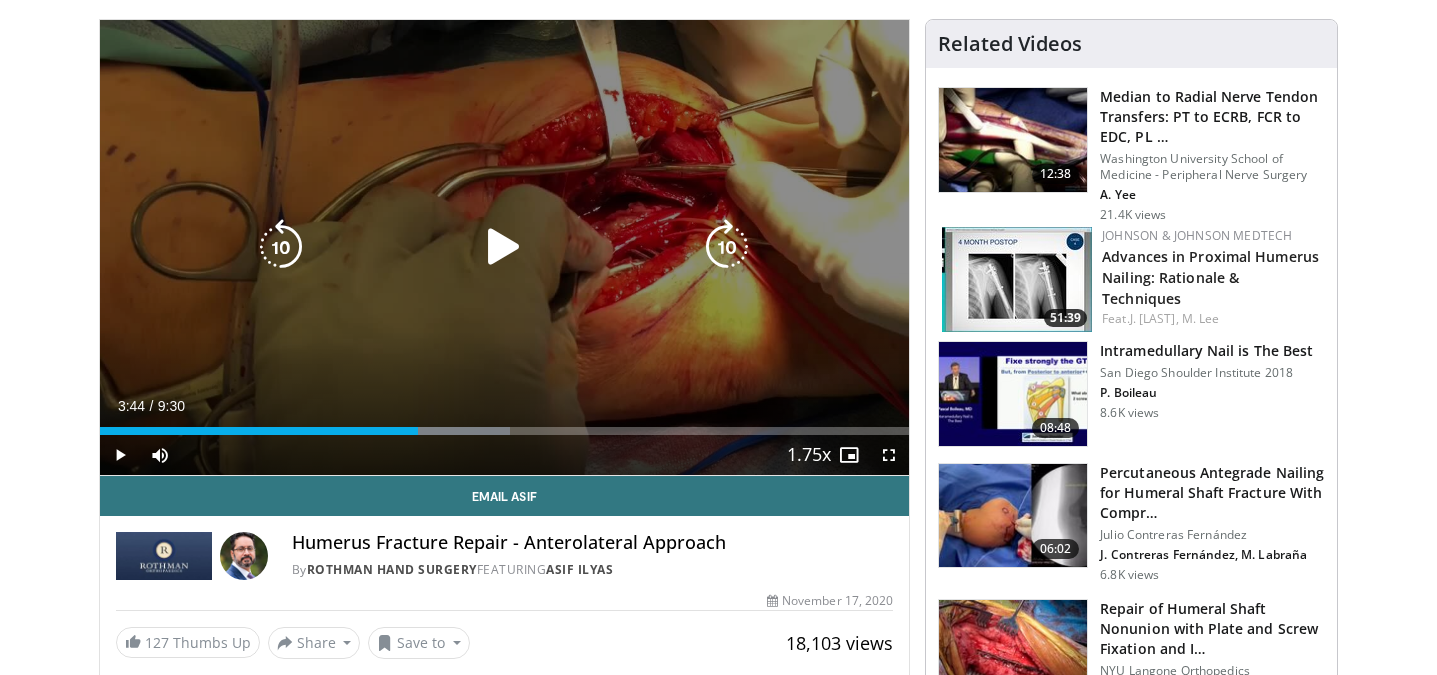 click at bounding box center [504, 247] 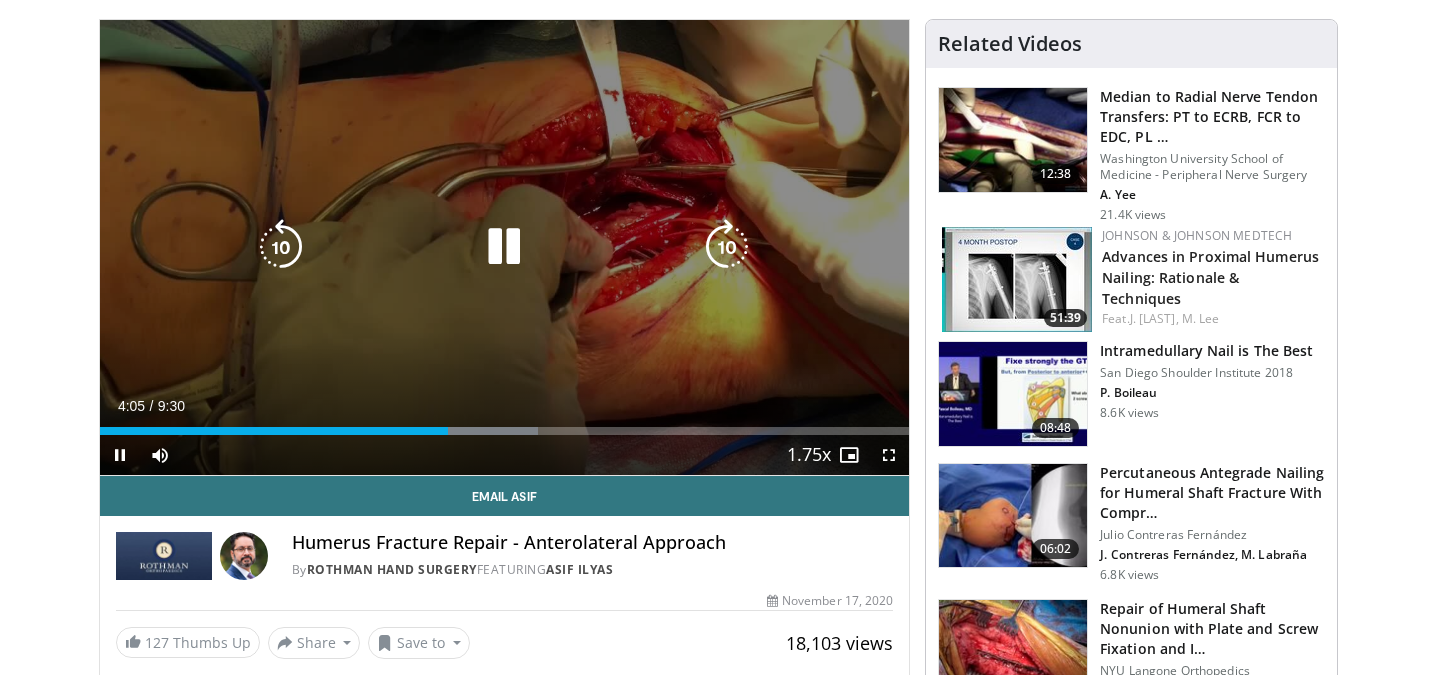 click at bounding box center [504, 247] 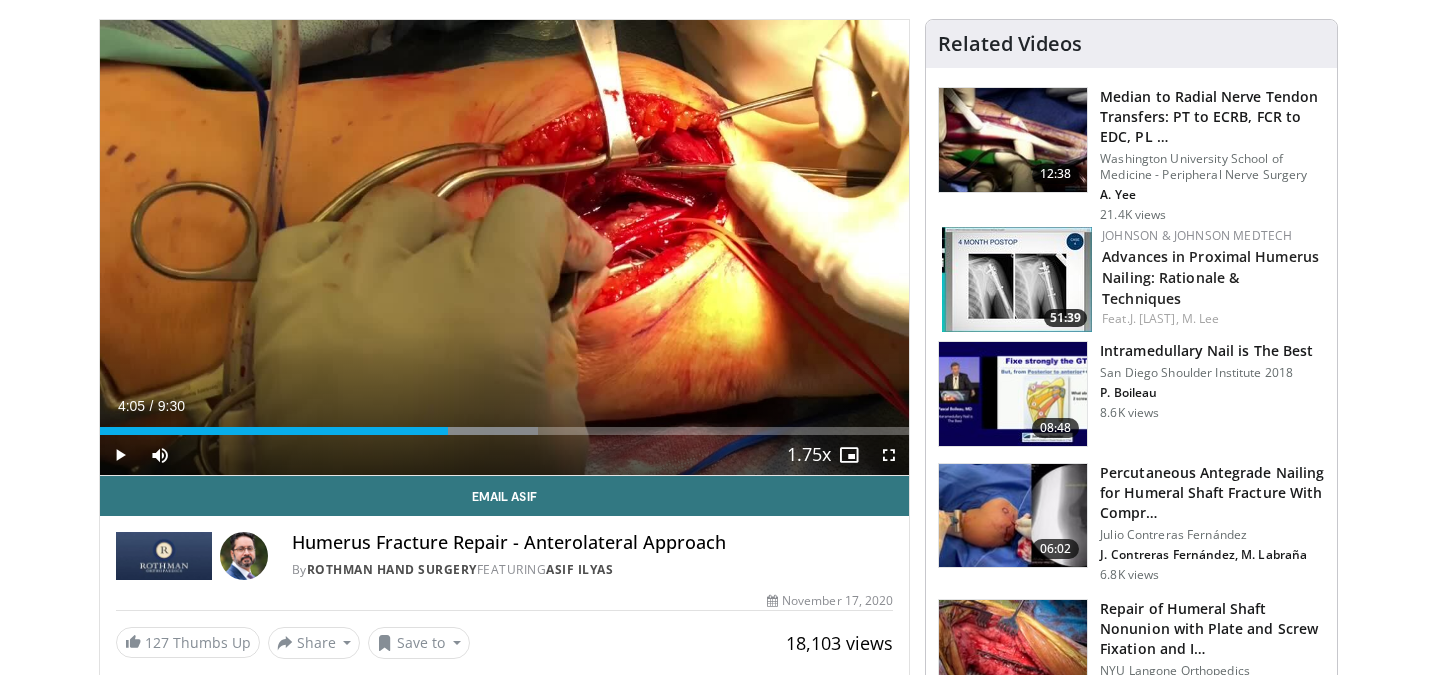 scroll, scrollTop: 0, scrollLeft: 0, axis: both 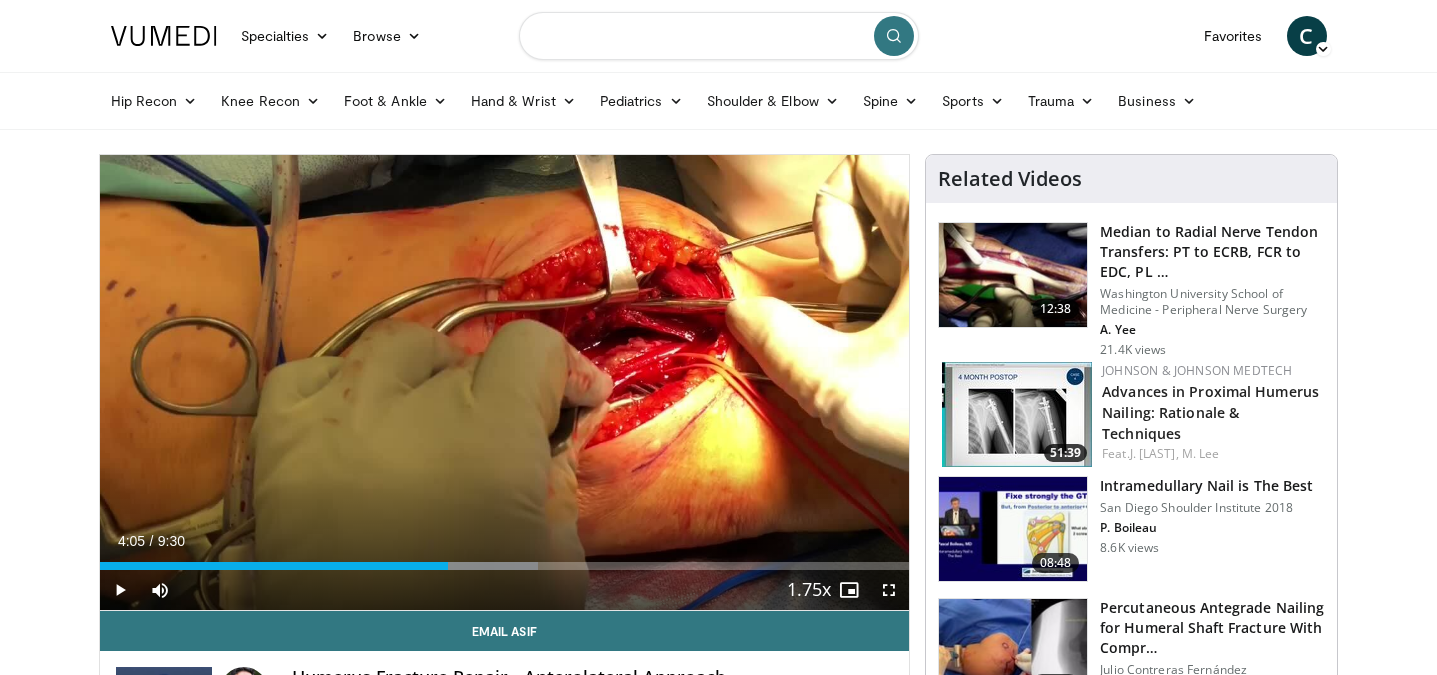 click at bounding box center [719, 36] 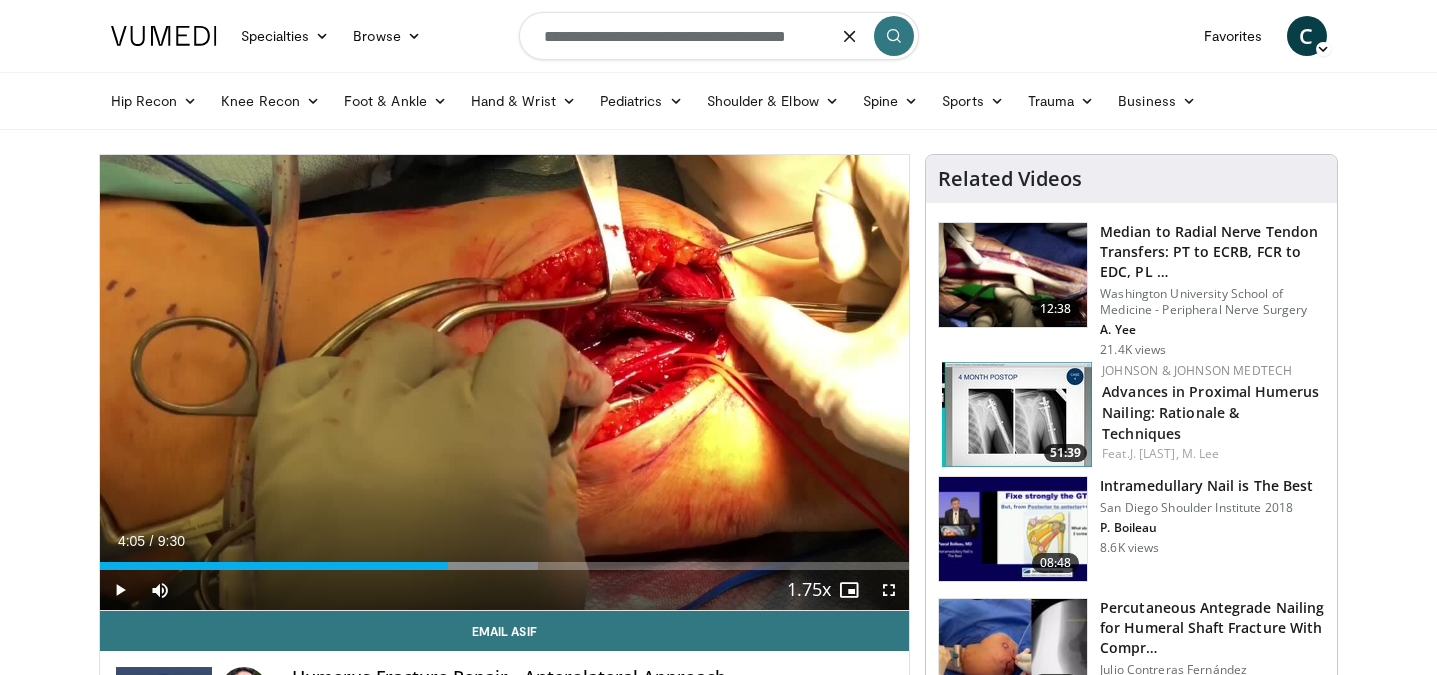 type on "**********" 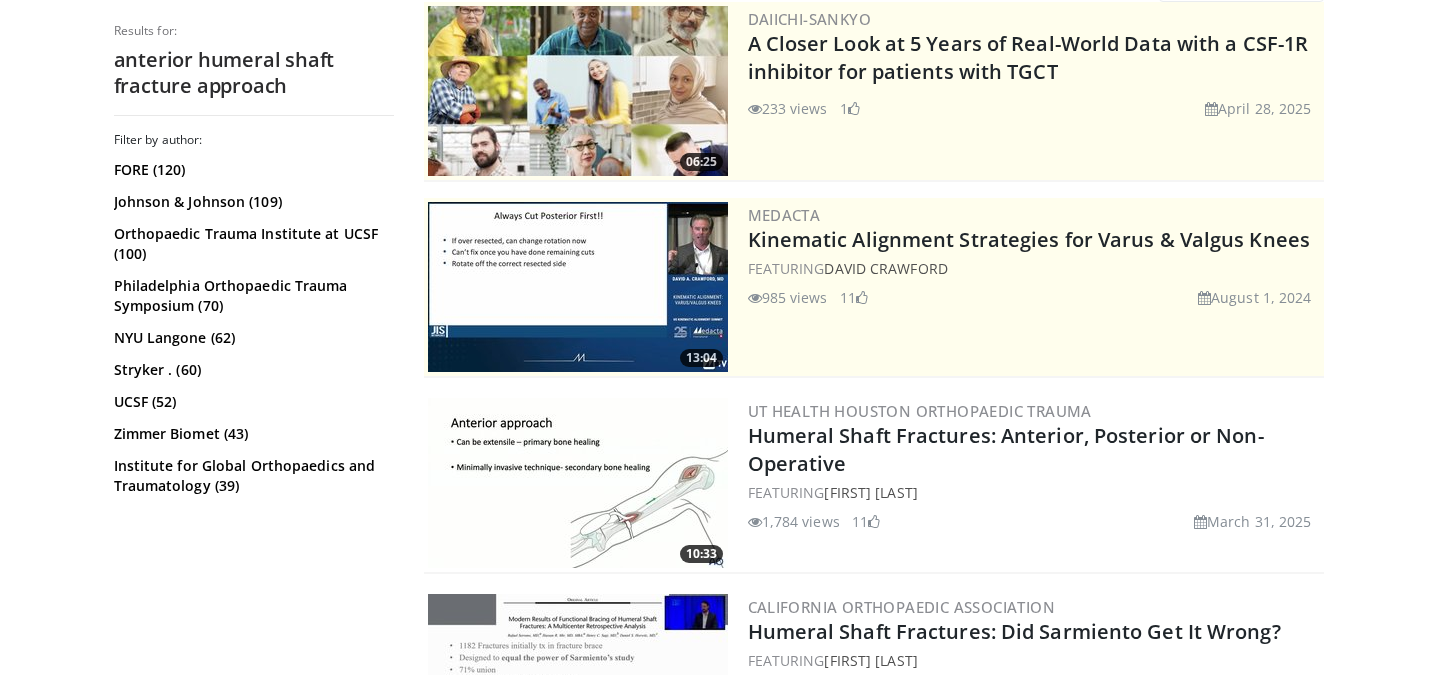 scroll, scrollTop: 0, scrollLeft: 0, axis: both 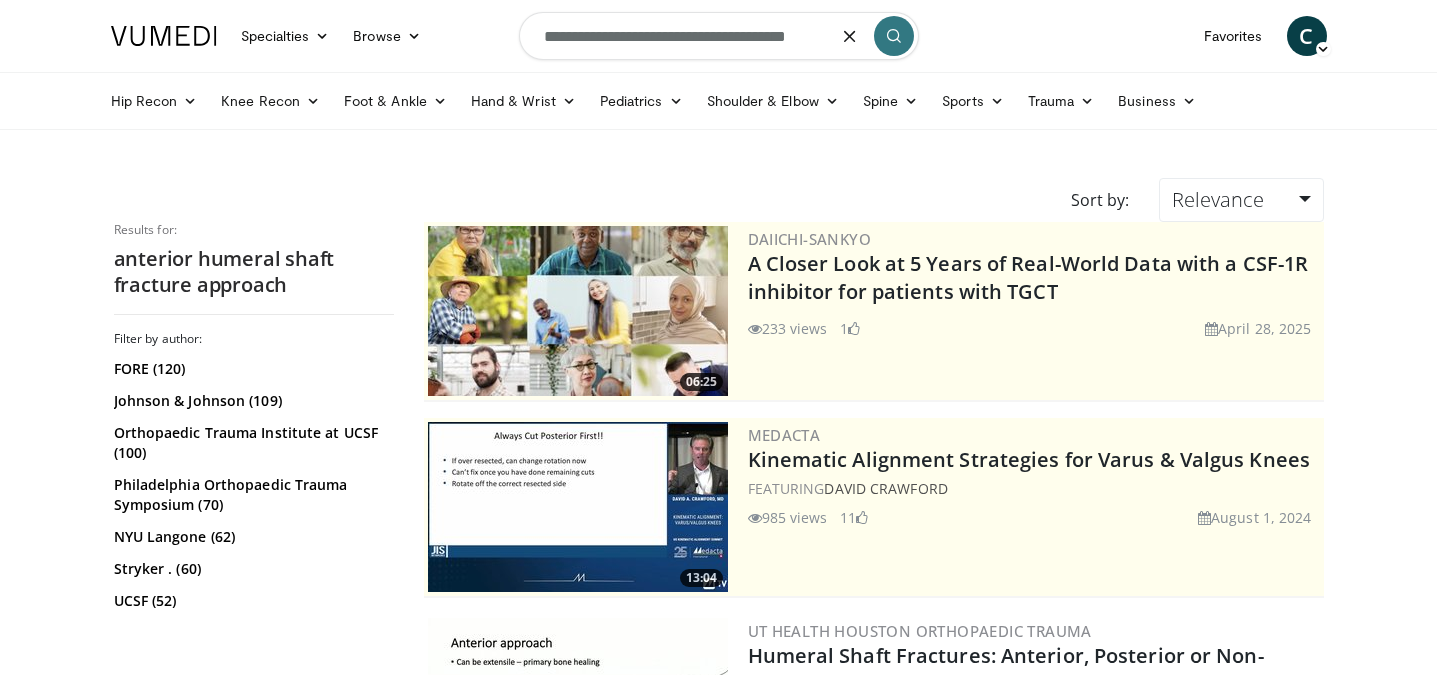 click on "**********" at bounding box center [719, 36] 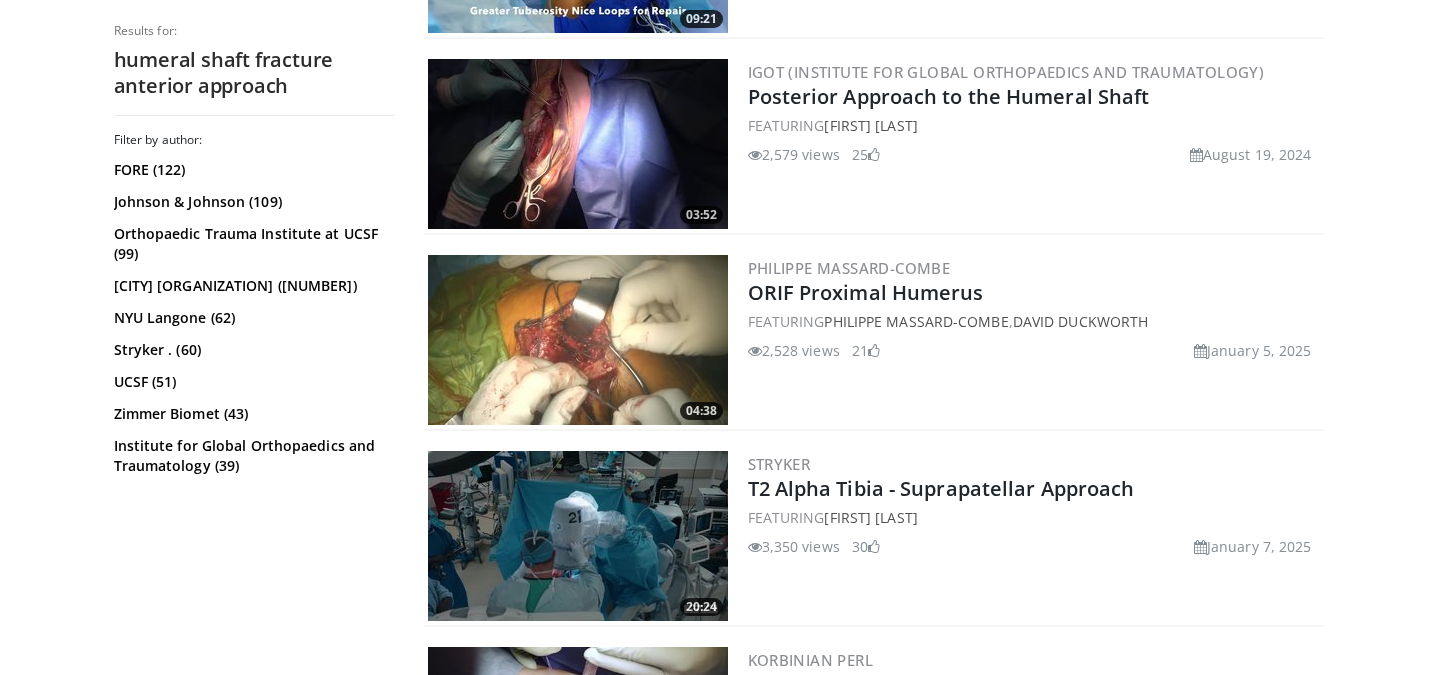 scroll, scrollTop: 2525, scrollLeft: 0, axis: vertical 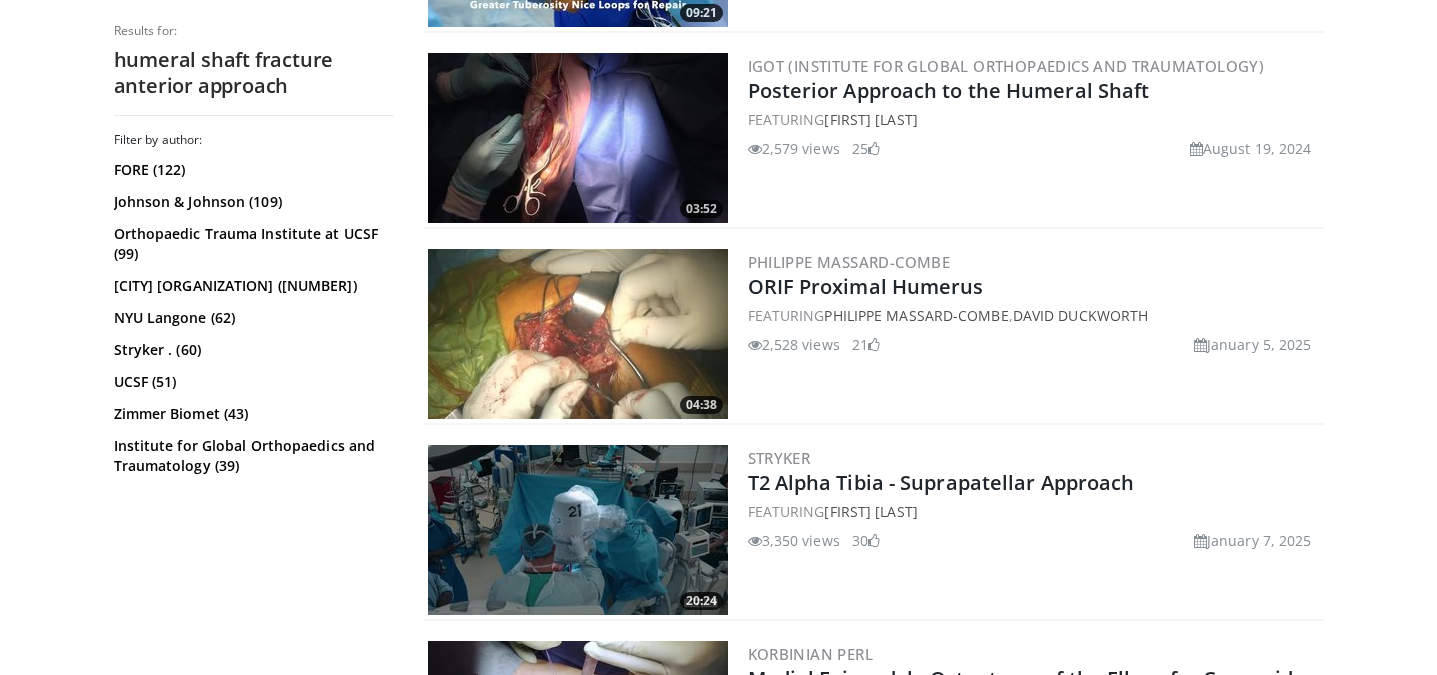 click at bounding box center (578, 138) 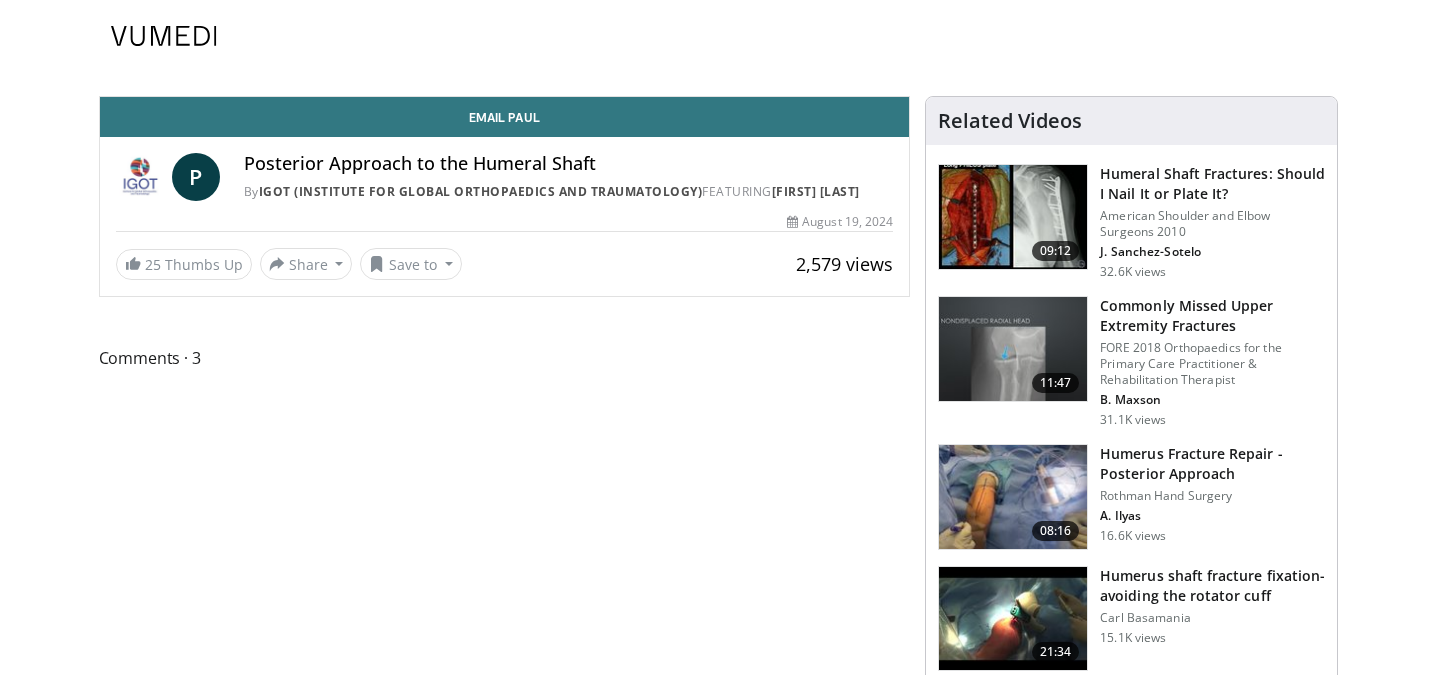 scroll, scrollTop: 0, scrollLeft: 0, axis: both 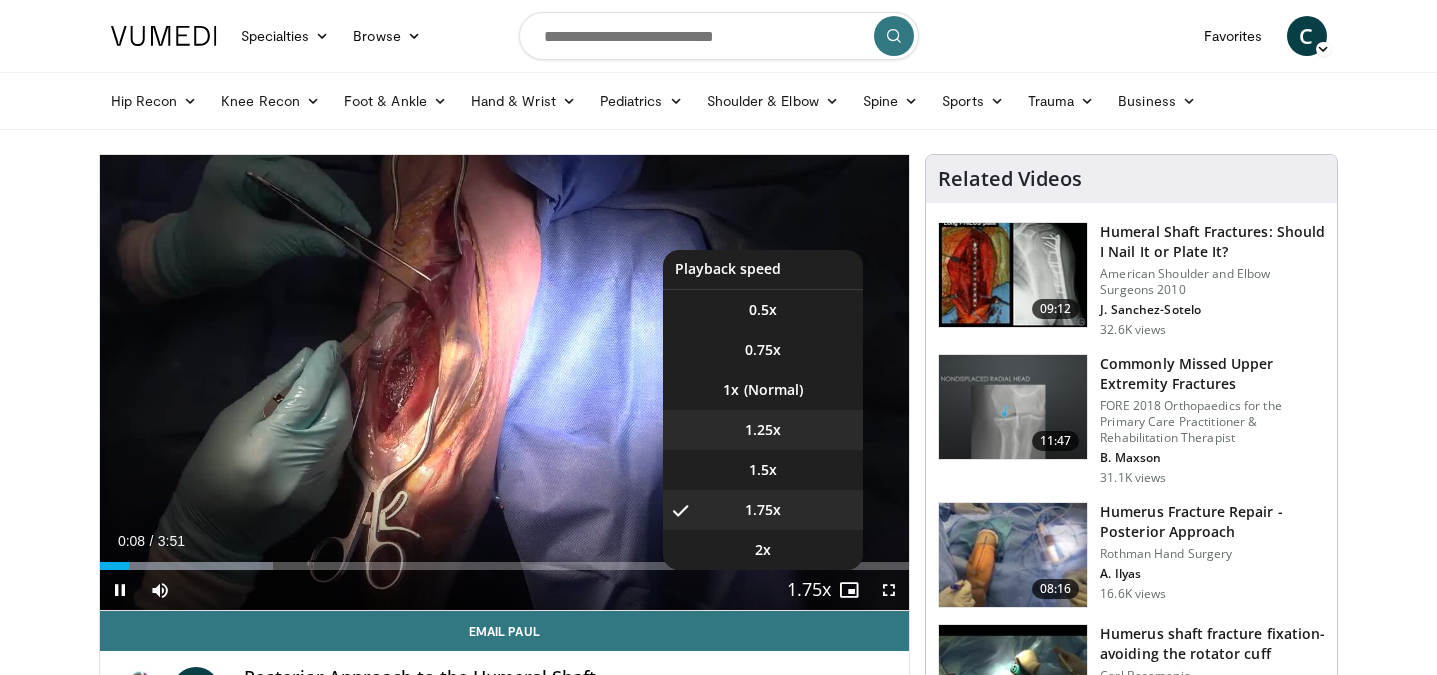click on "1.25x" at bounding box center [763, 430] 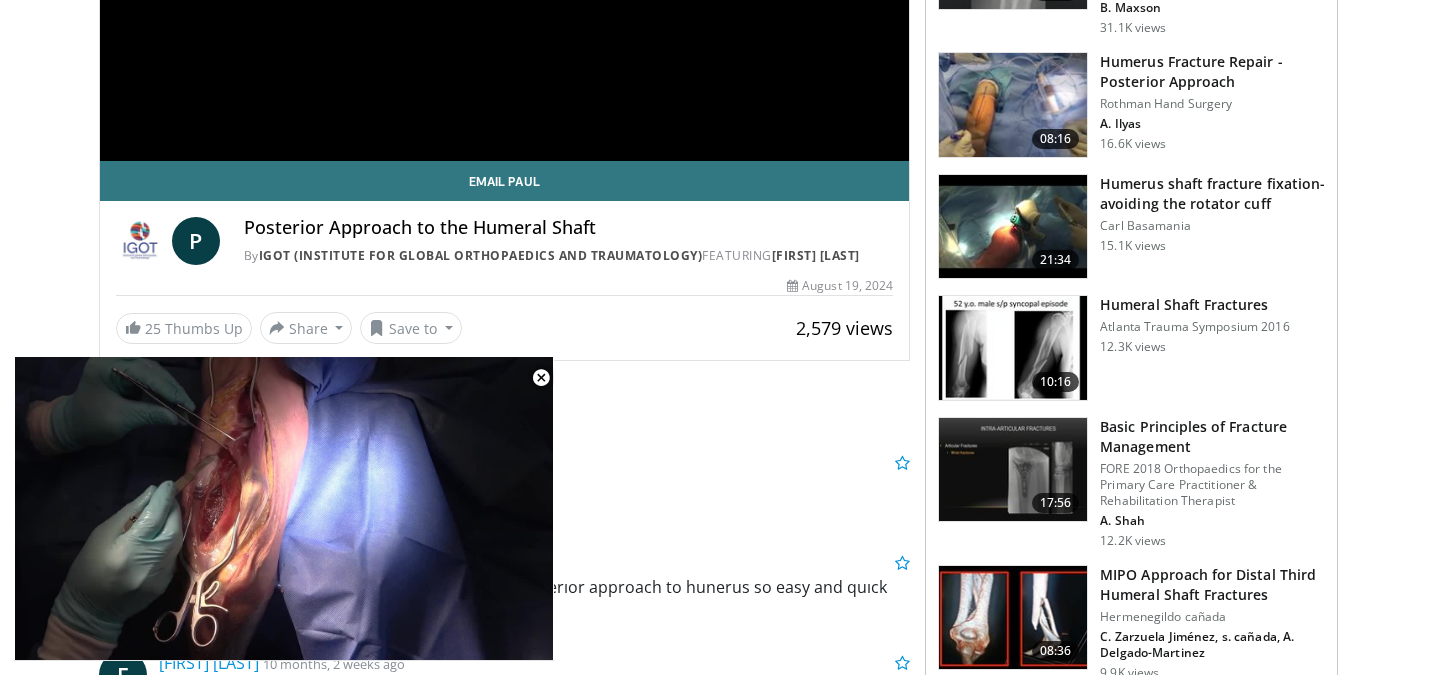 scroll, scrollTop: 479, scrollLeft: 0, axis: vertical 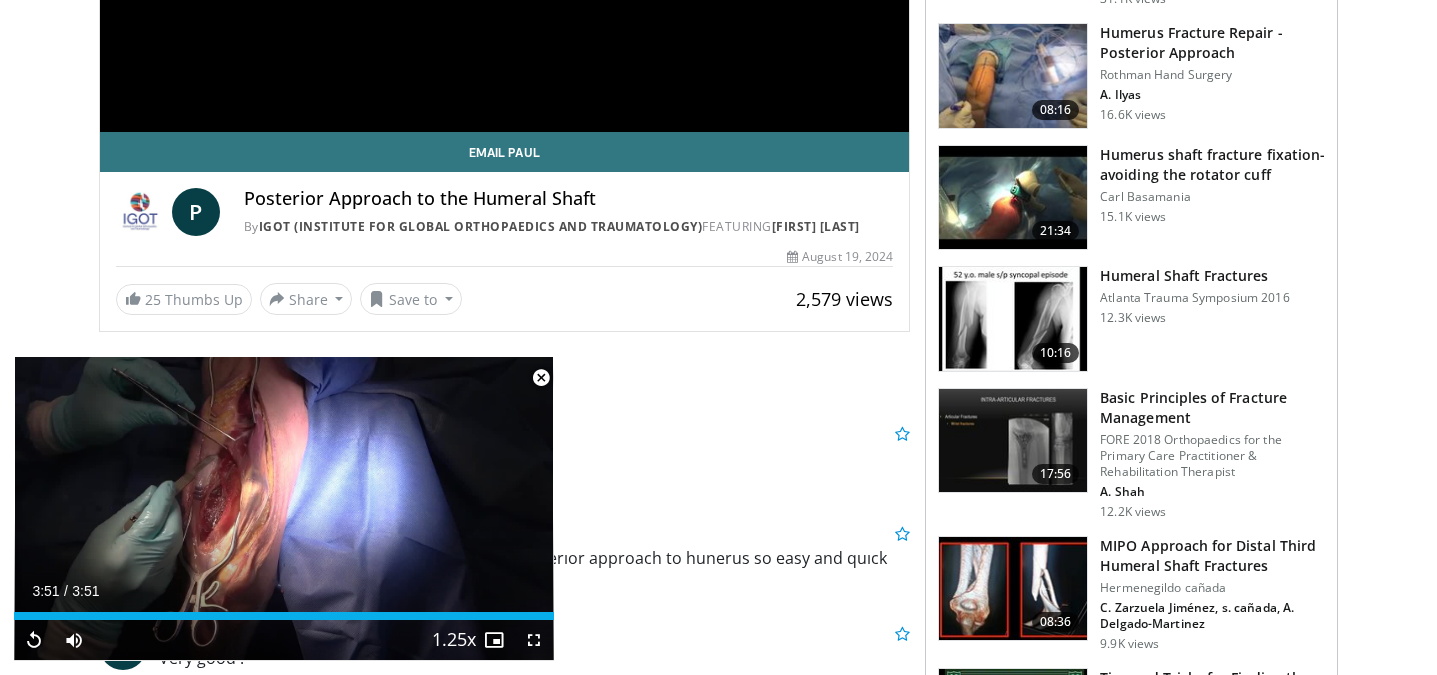 click on "Humerus shaft fracture fixation- avoiding the rotator cuff" at bounding box center (1212, 165) 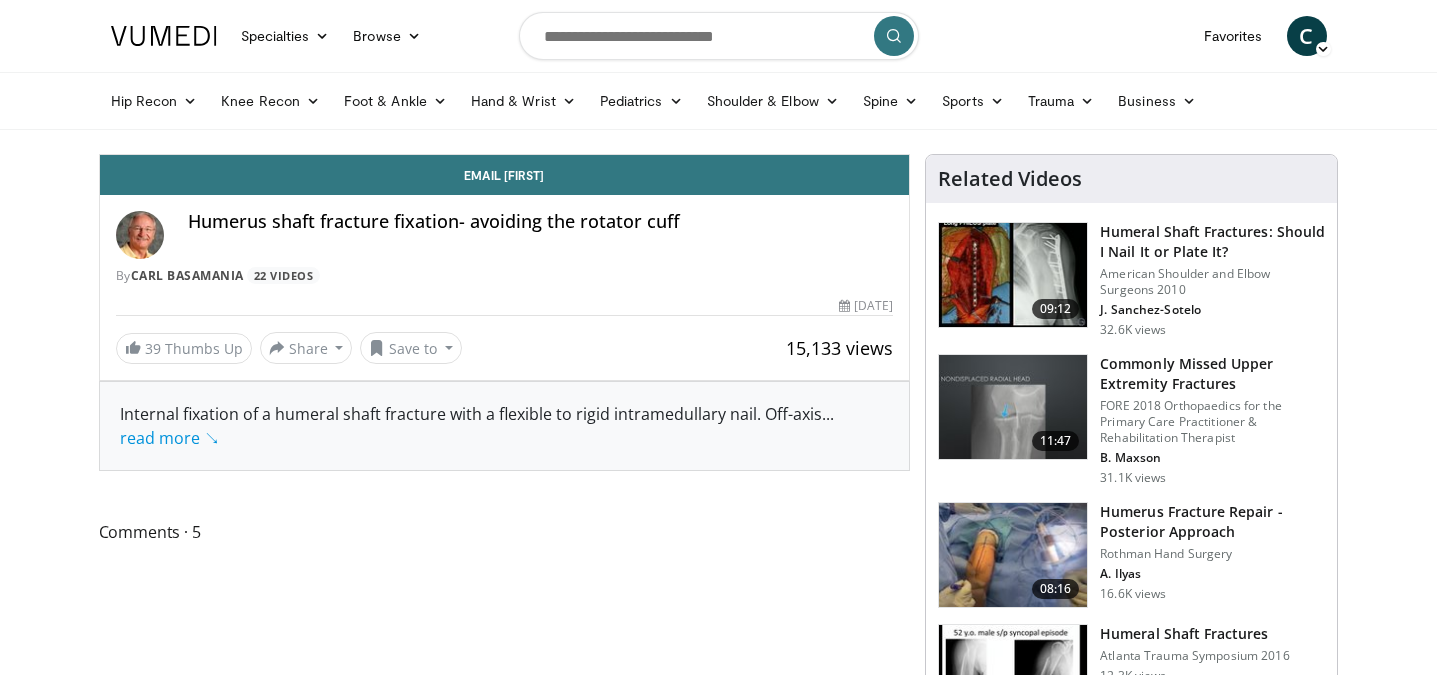scroll, scrollTop: 0, scrollLeft: 0, axis: both 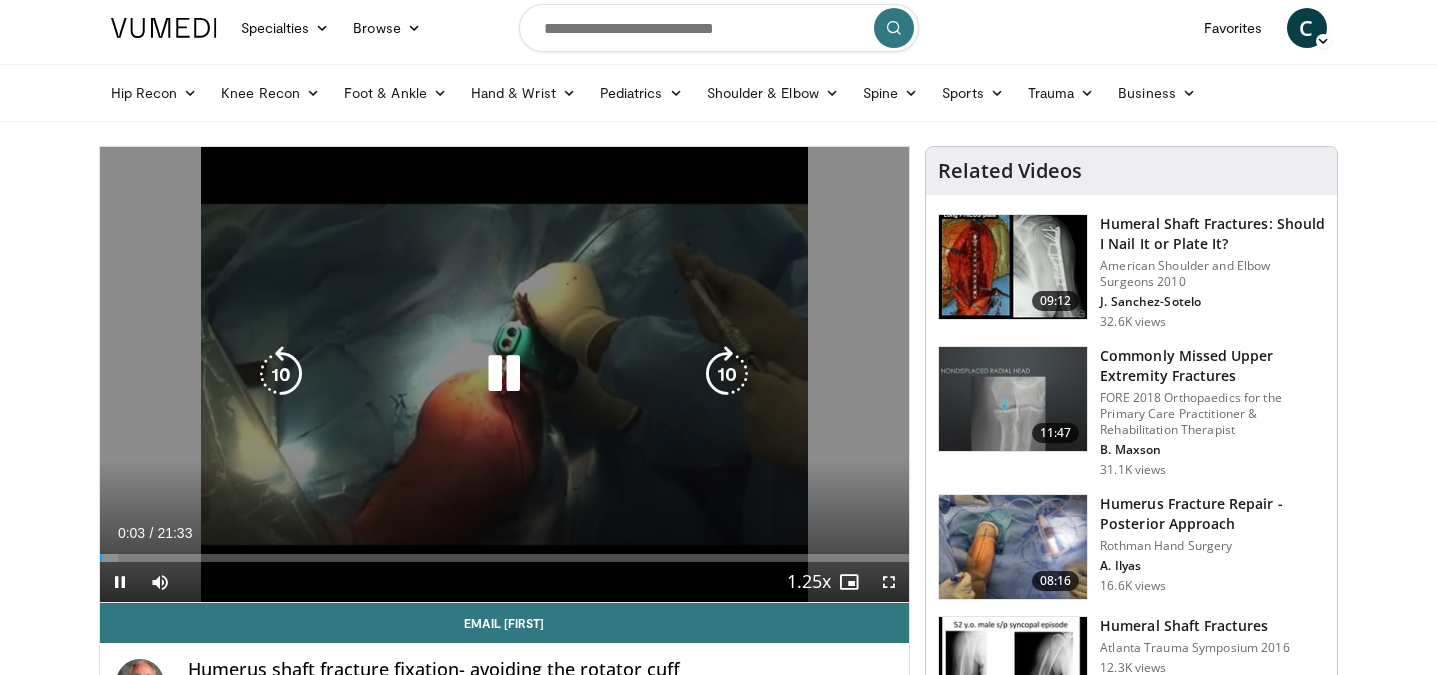 click at bounding box center [727, 374] 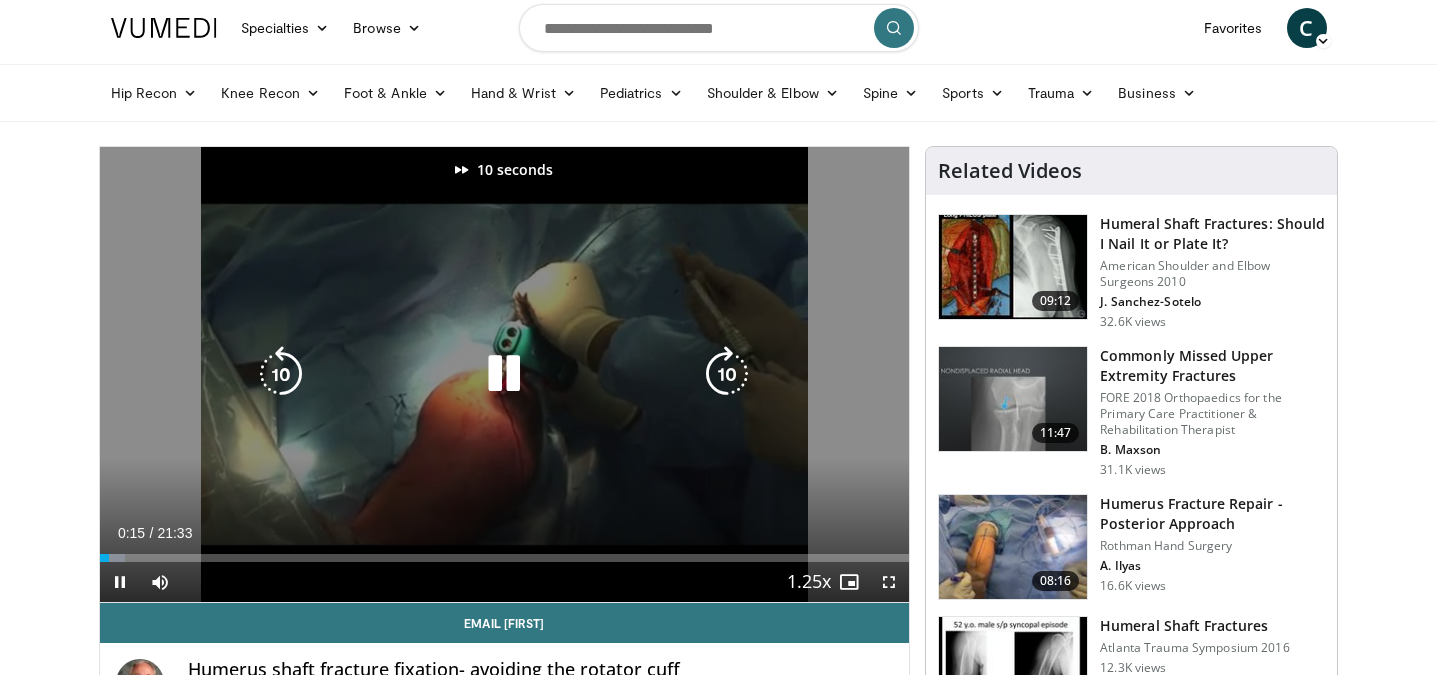 click at bounding box center (727, 374) 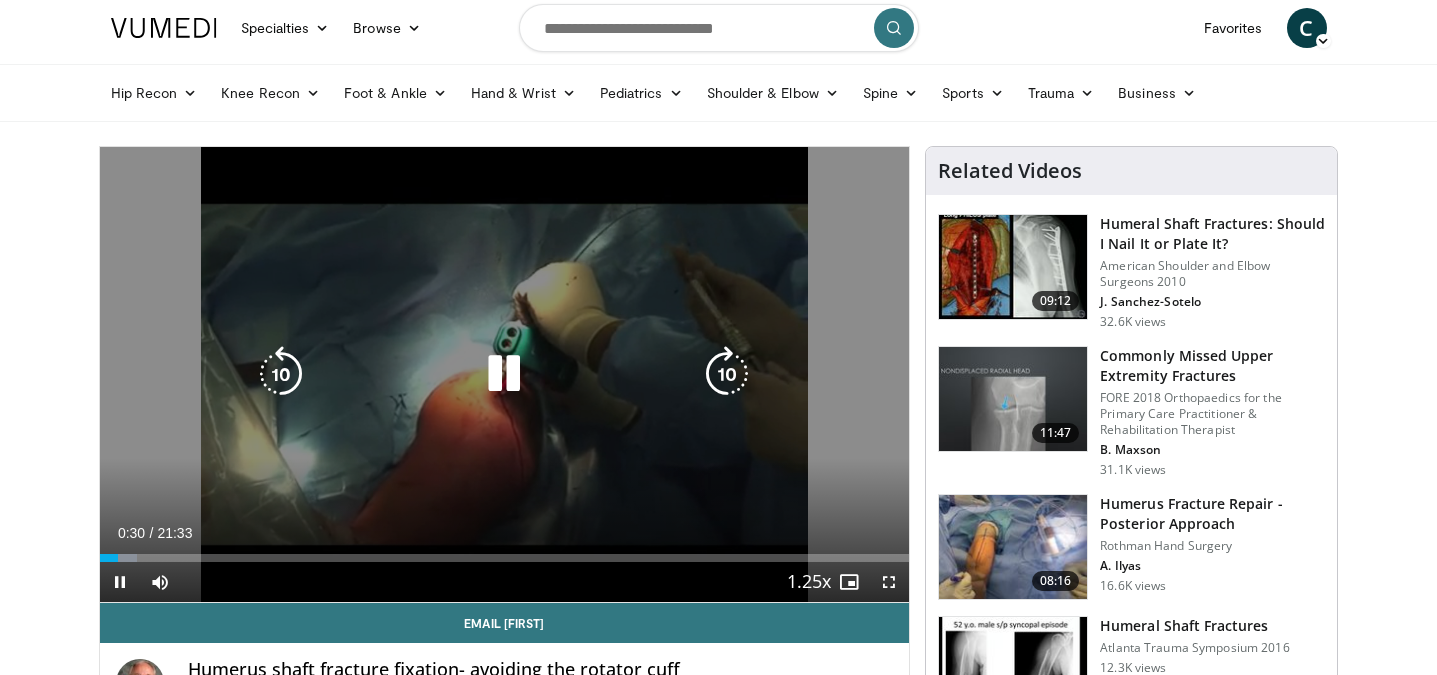 click at bounding box center [281, 374] 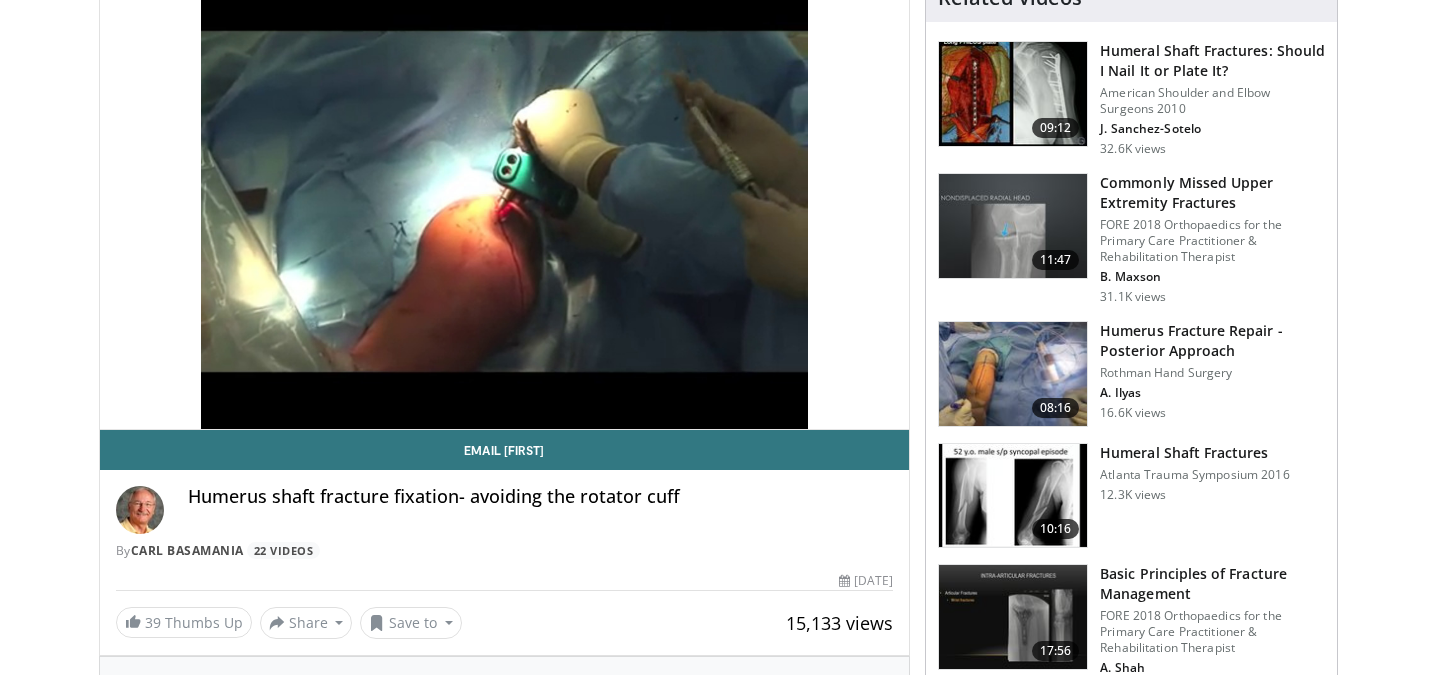 scroll, scrollTop: 202, scrollLeft: 0, axis: vertical 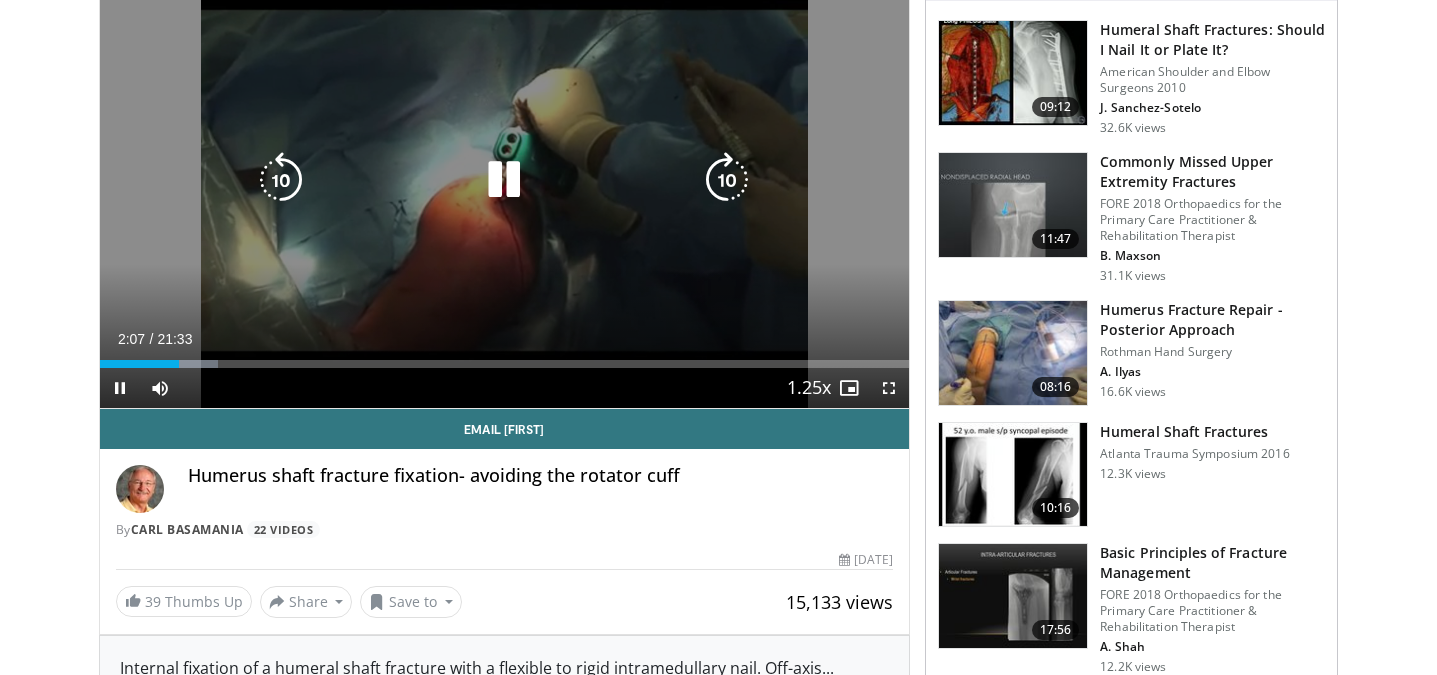 click at bounding box center [504, 180] 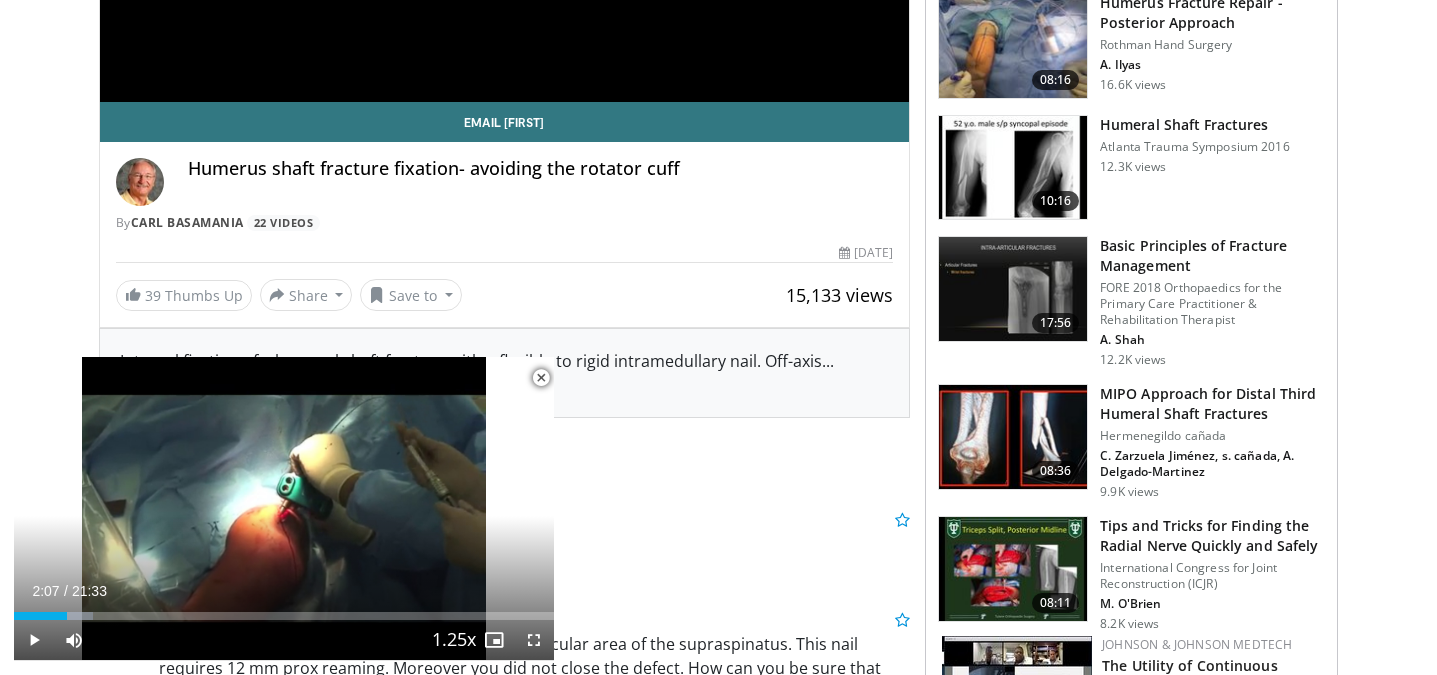 scroll, scrollTop: 510, scrollLeft: 0, axis: vertical 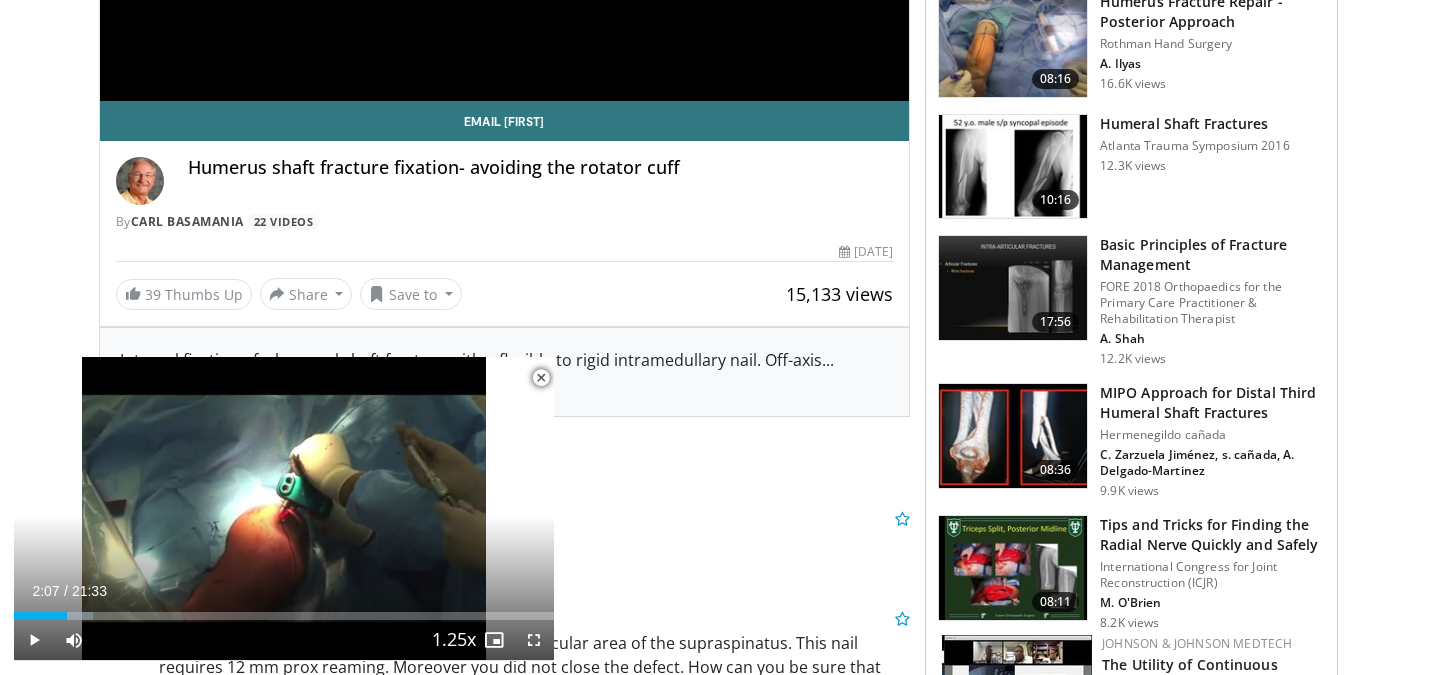 click on "MIPO Approach for Distal Third Humeral Shaft Fractures" at bounding box center [1212, 403] 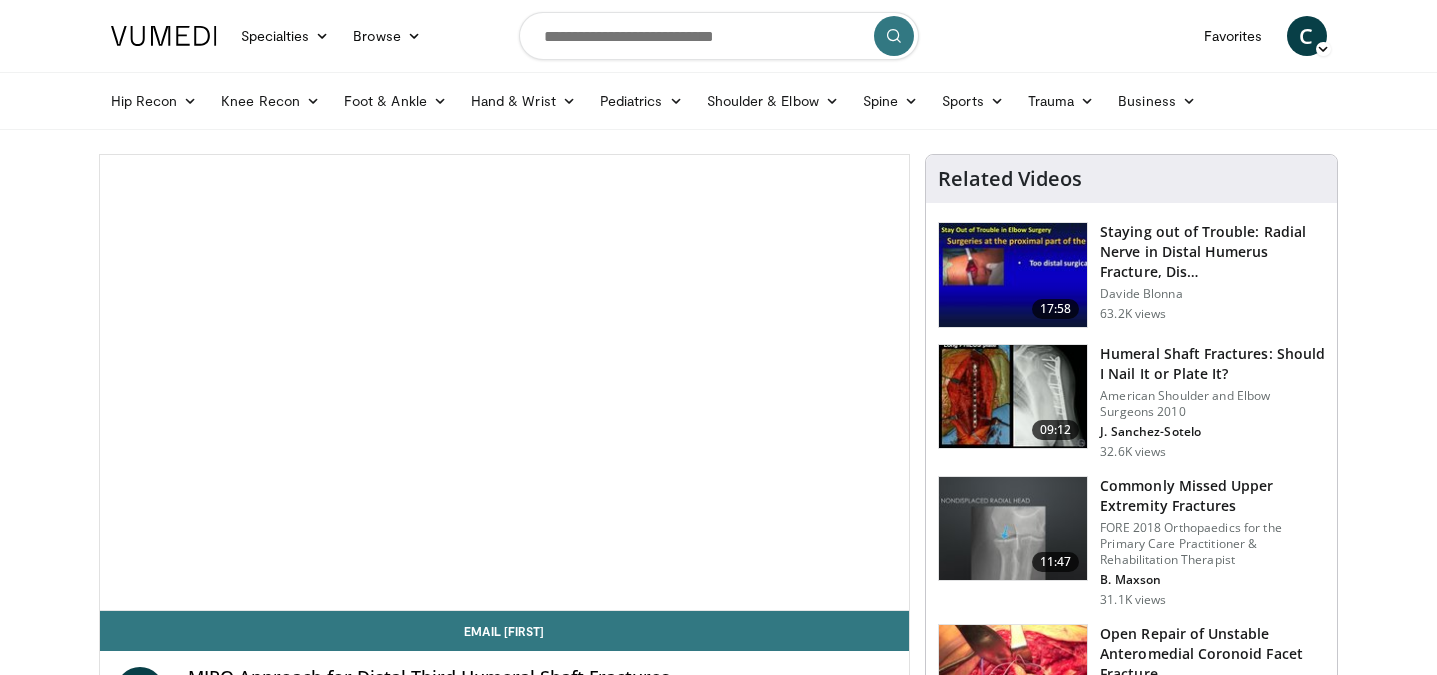 scroll, scrollTop: 0, scrollLeft: 0, axis: both 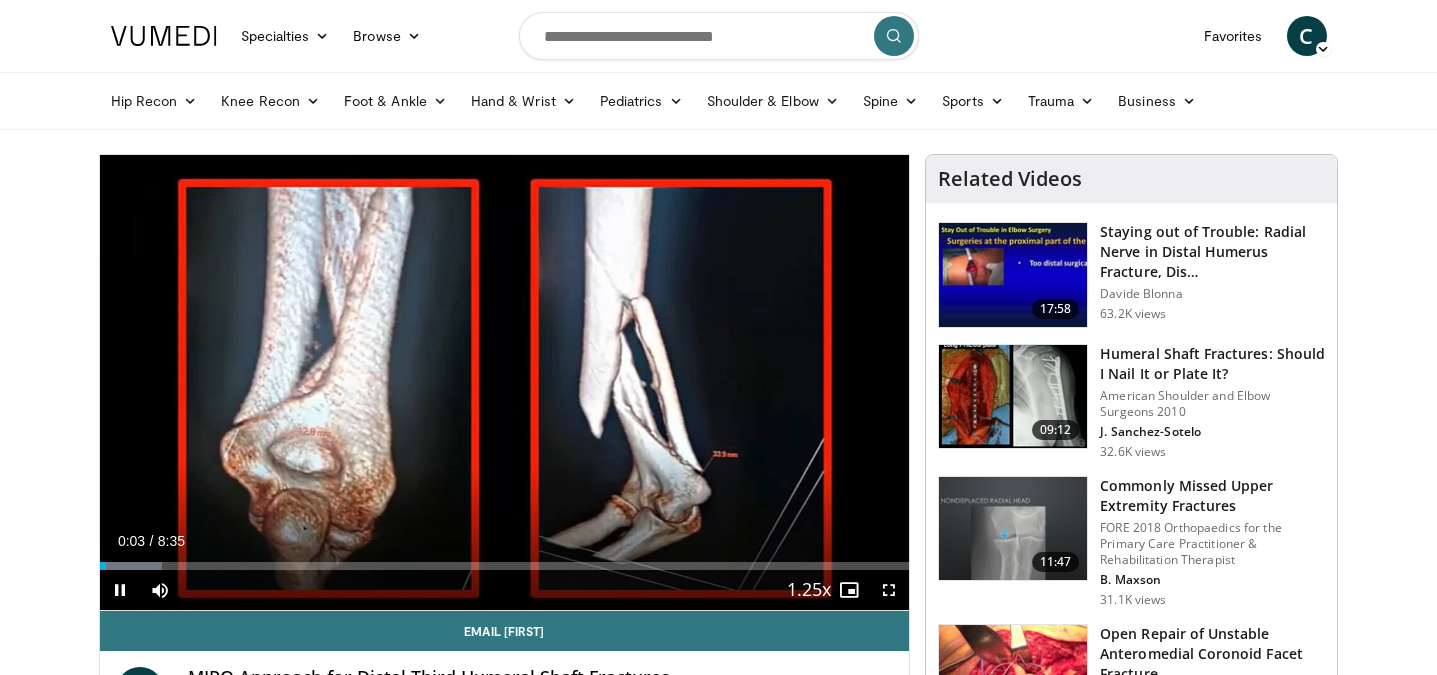 click on "Humeral Shaft Fractures: Should I Nail It or Plate It?" at bounding box center [1212, 364] 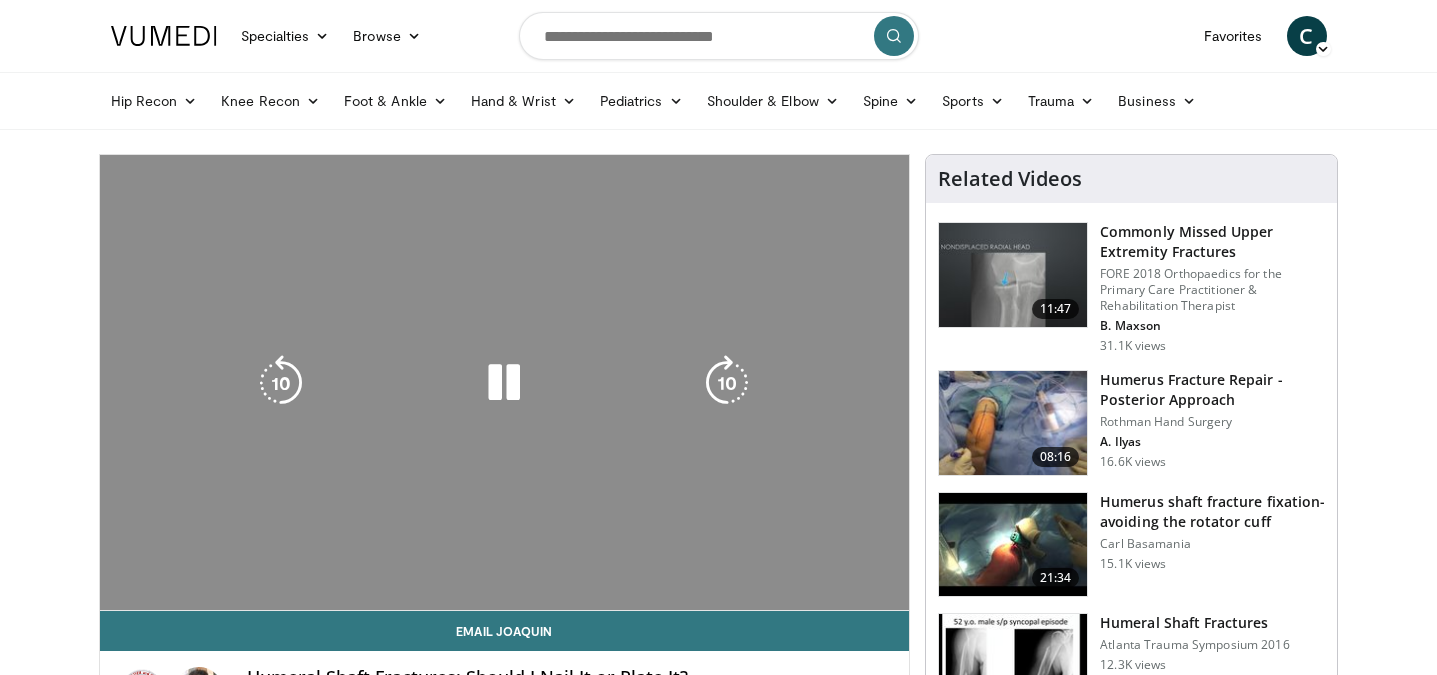scroll, scrollTop: 0, scrollLeft: 0, axis: both 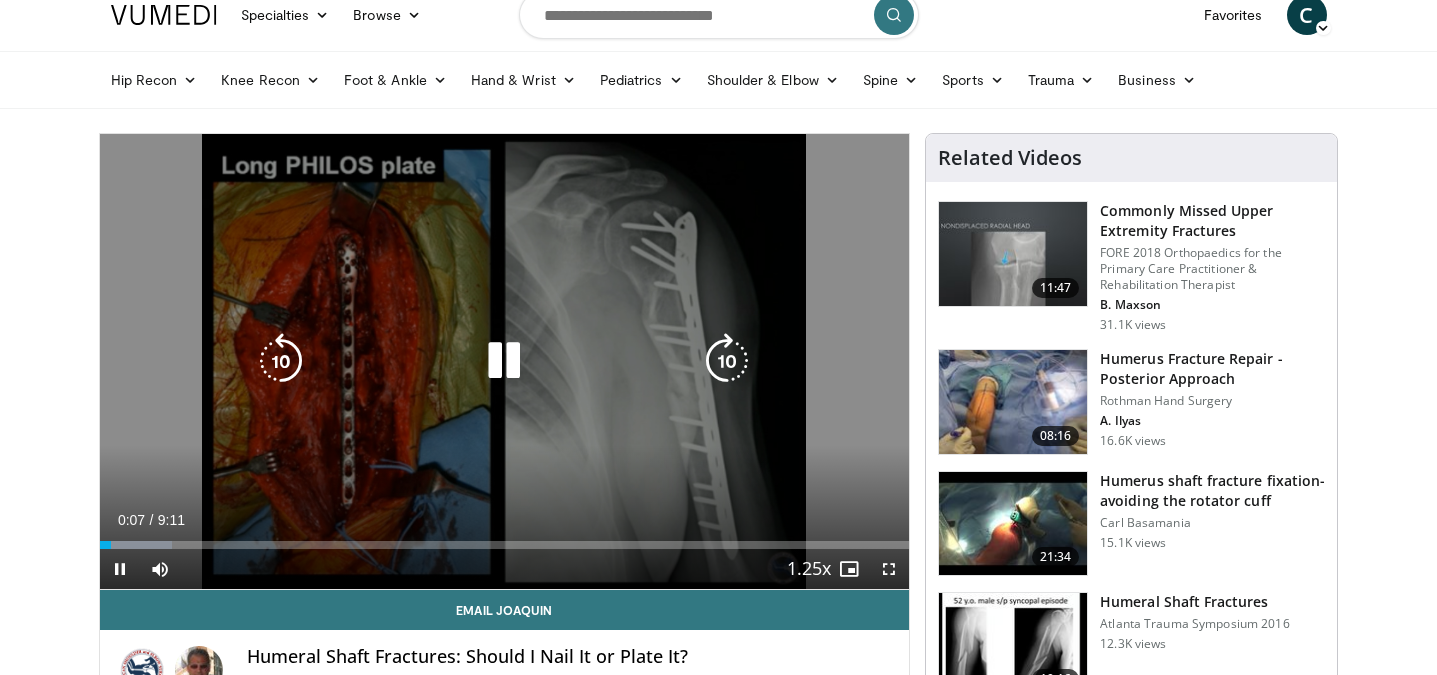 click at bounding box center (727, 361) 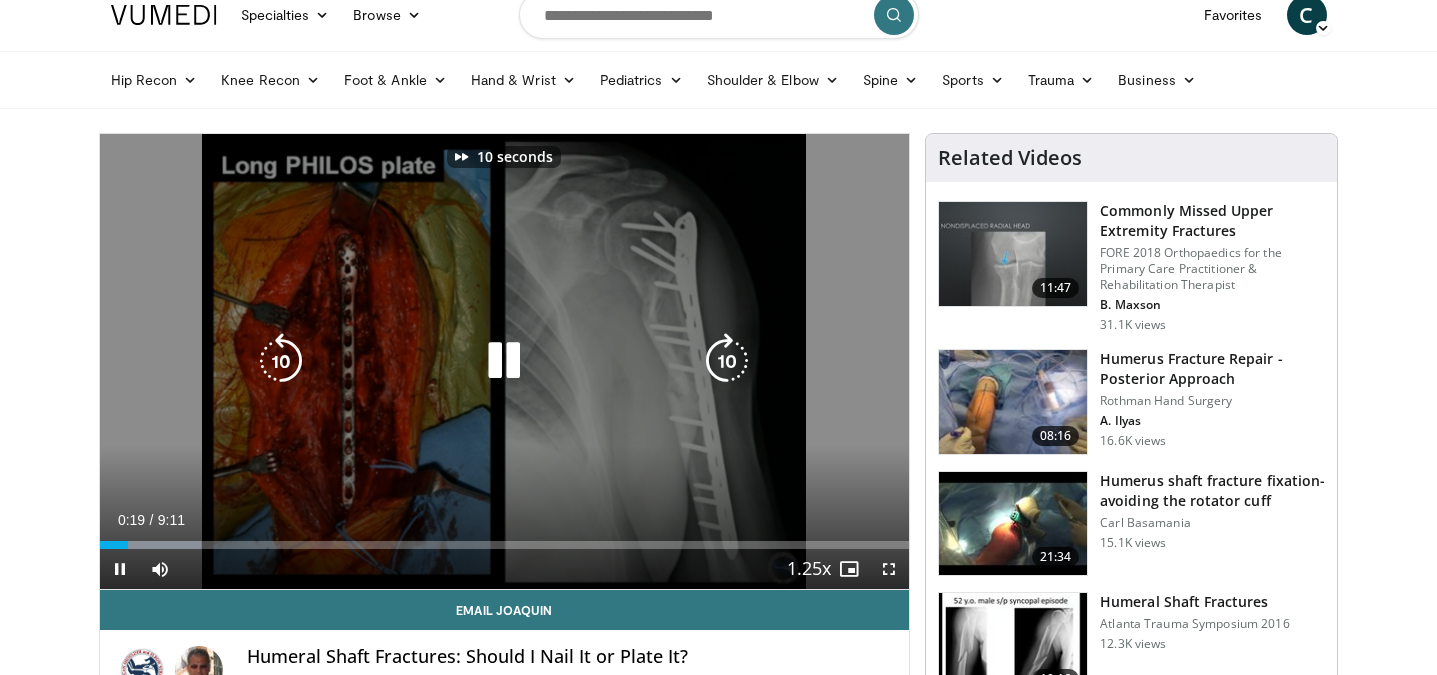 click at bounding box center [727, 361] 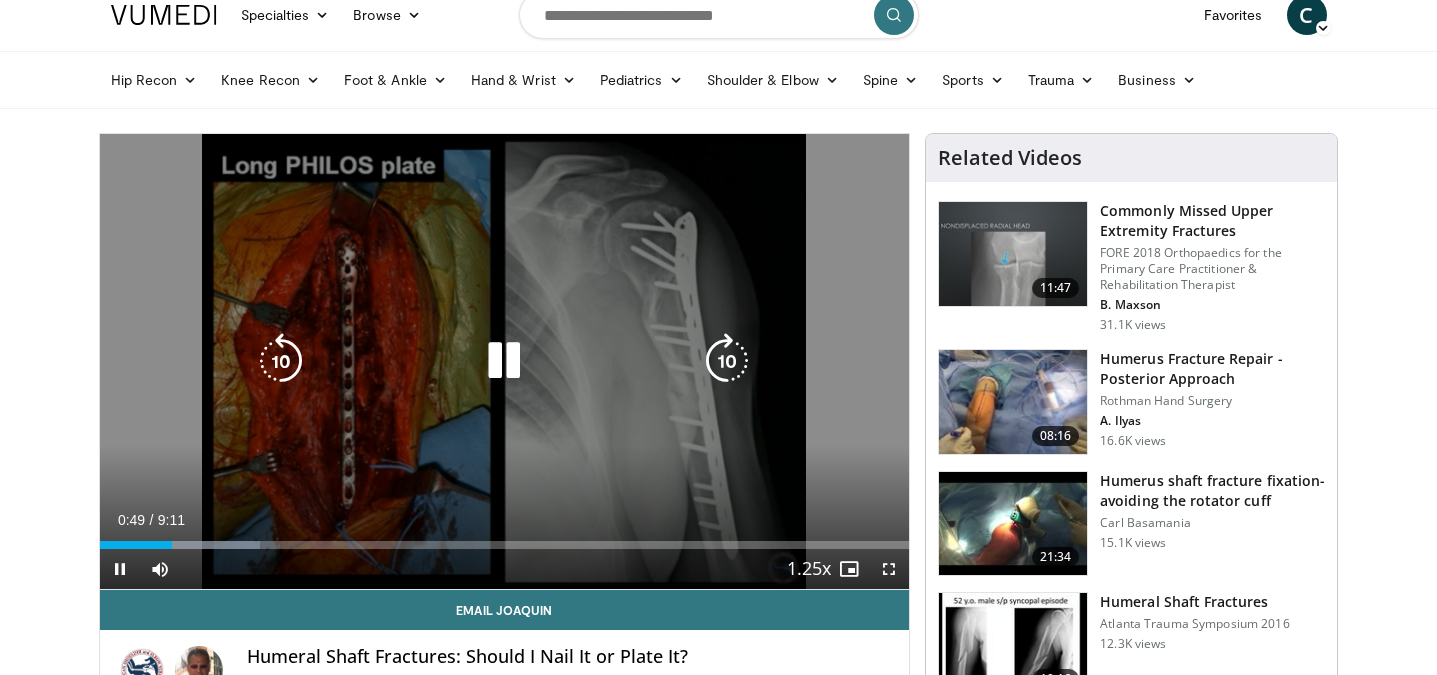 click at bounding box center [727, 361] 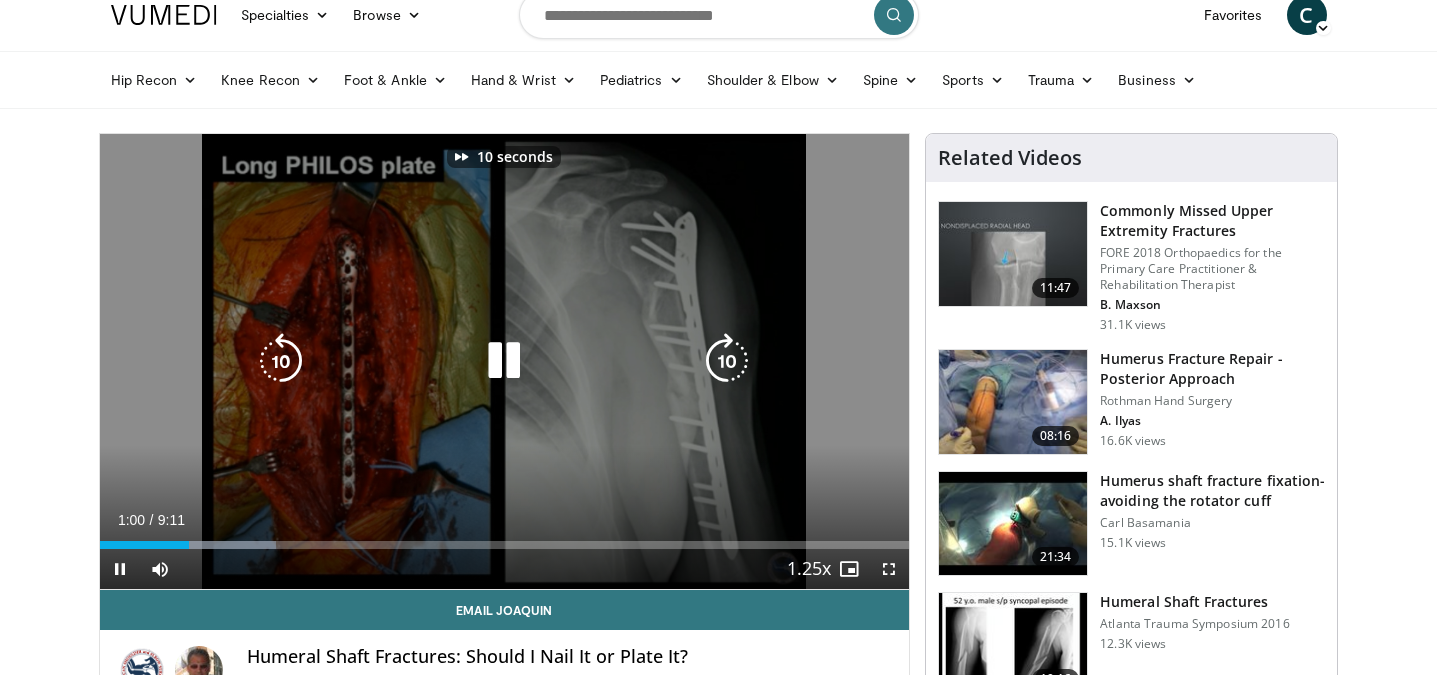click at bounding box center (727, 361) 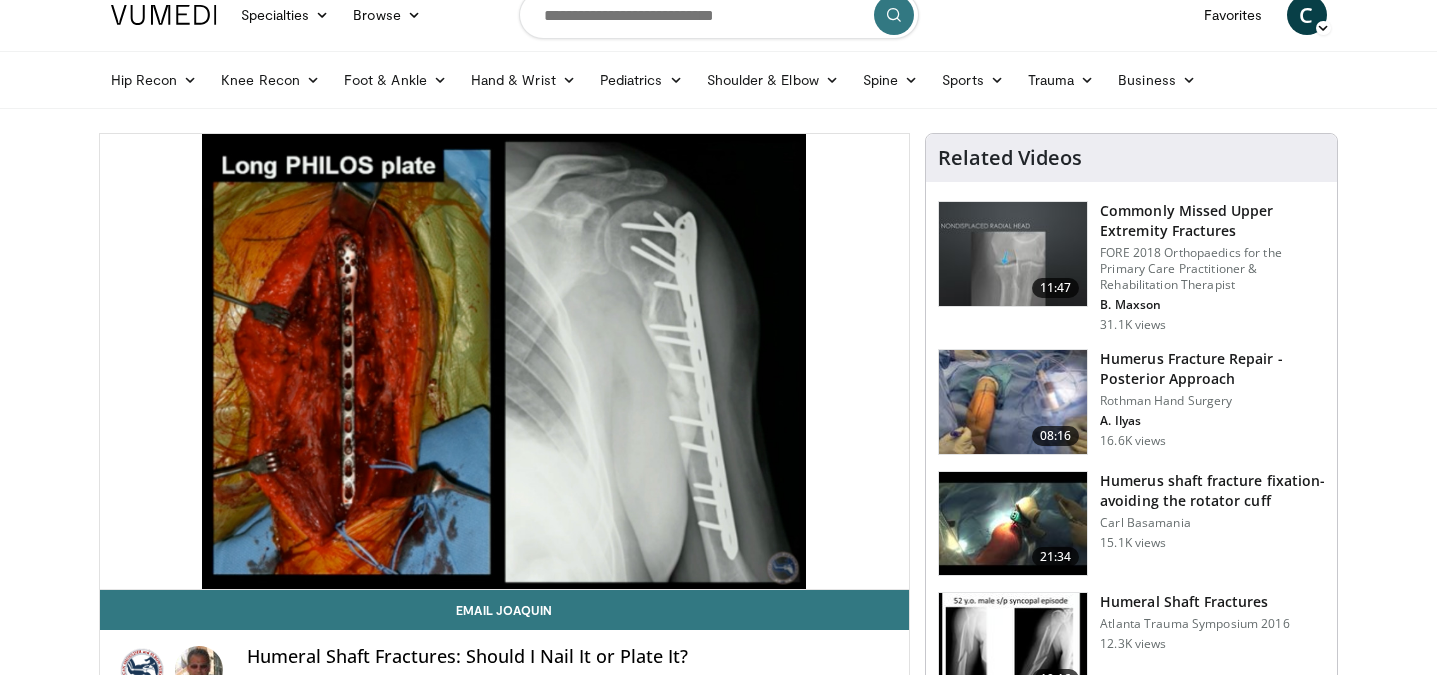 type 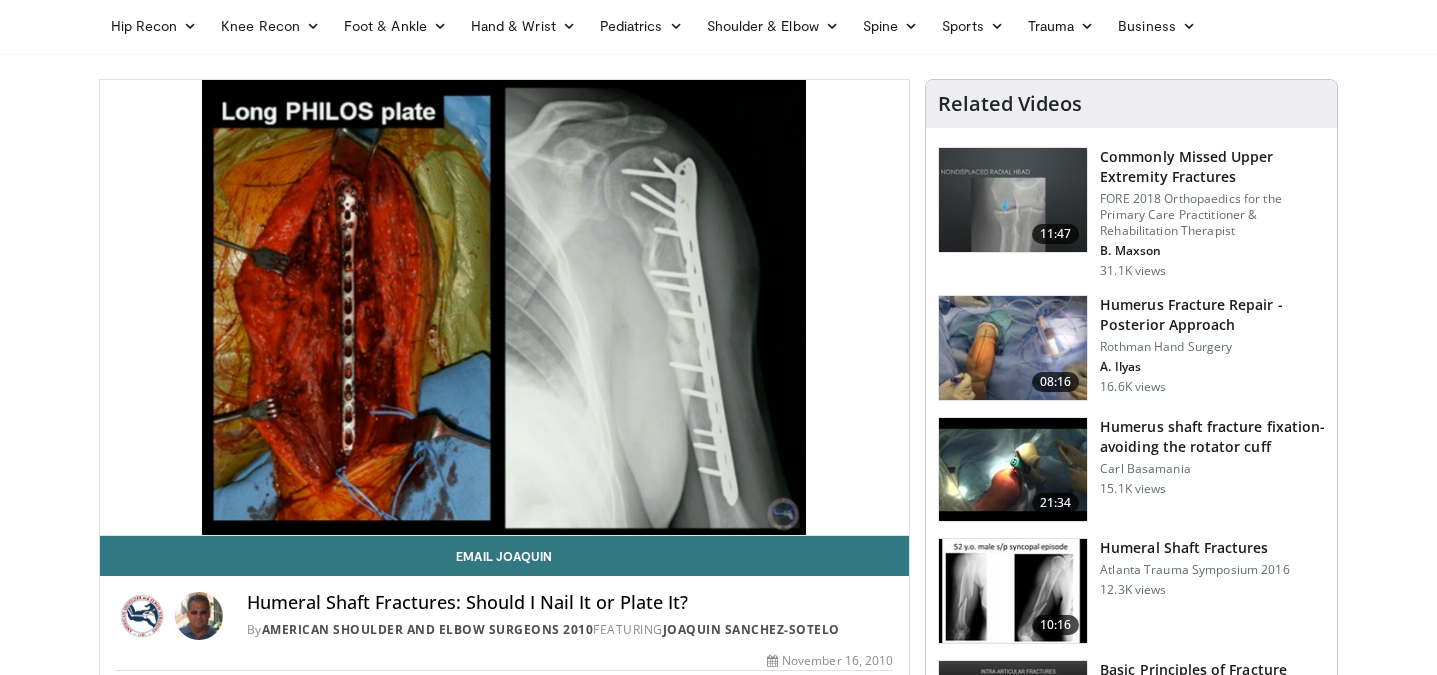 scroll, scrollTop: 76, scrollLeft: 0, axis: vertical 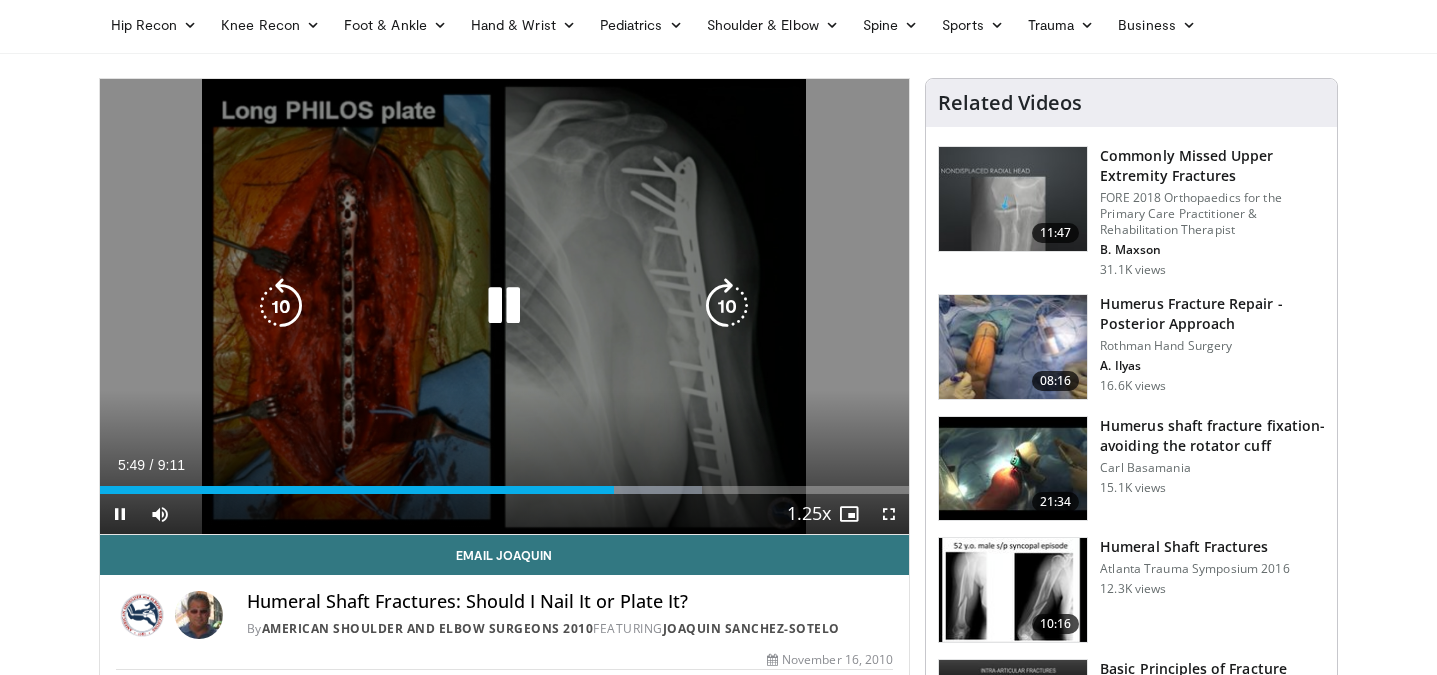 click at bounding box center [504, 306] 